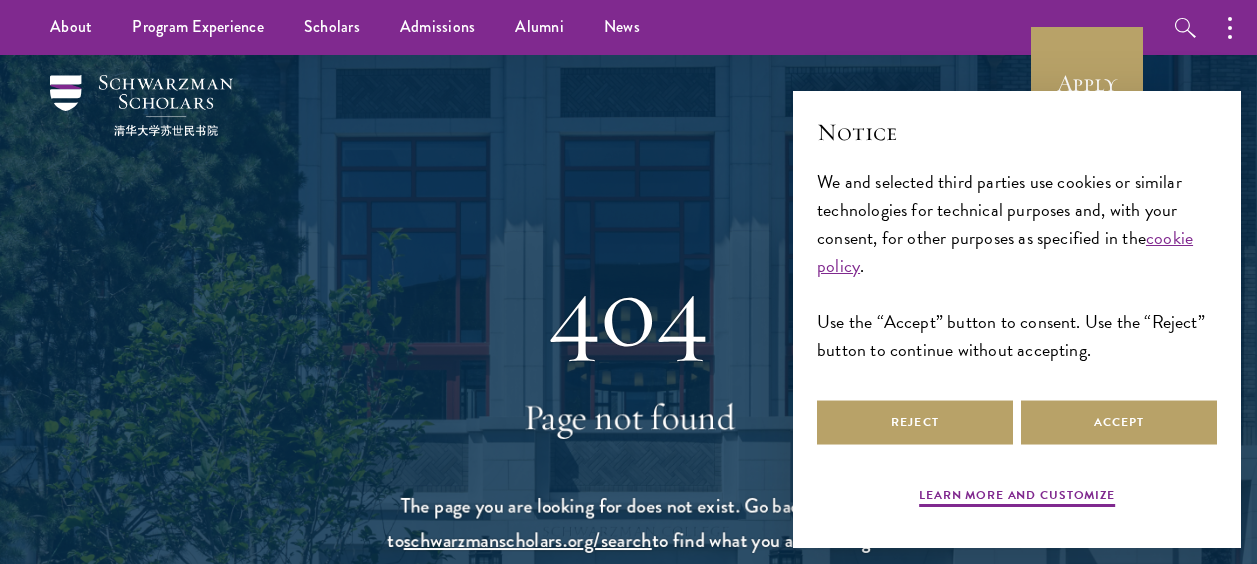 scroll, scrollTop: 0, scrollLeft: 0, axis: both 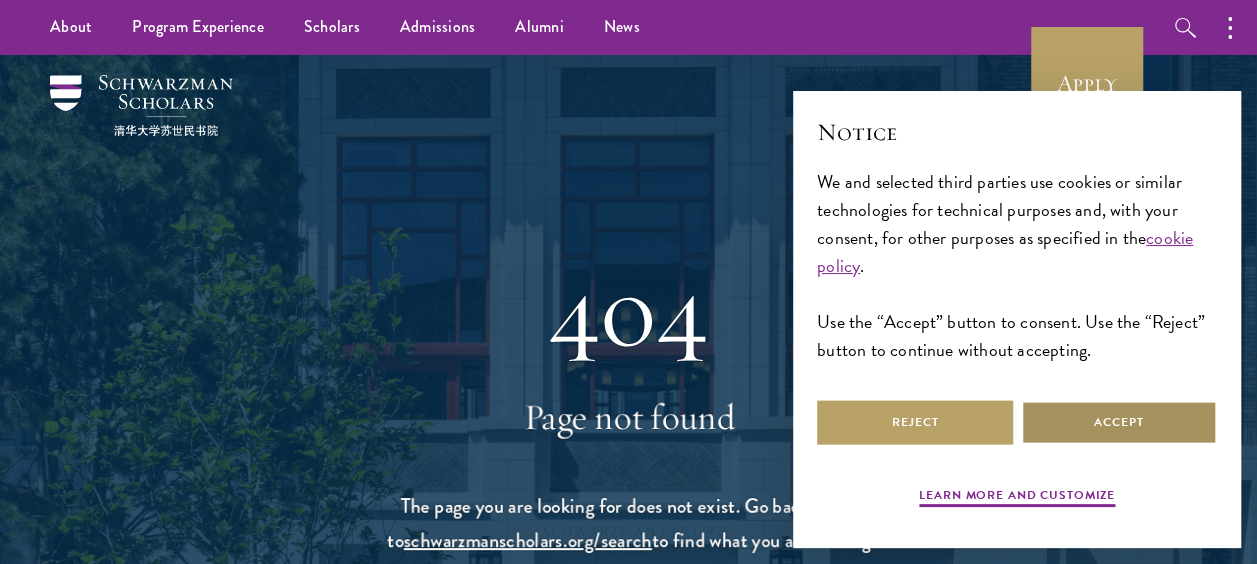 click on "Accept" at bounding box center (1119, 422) 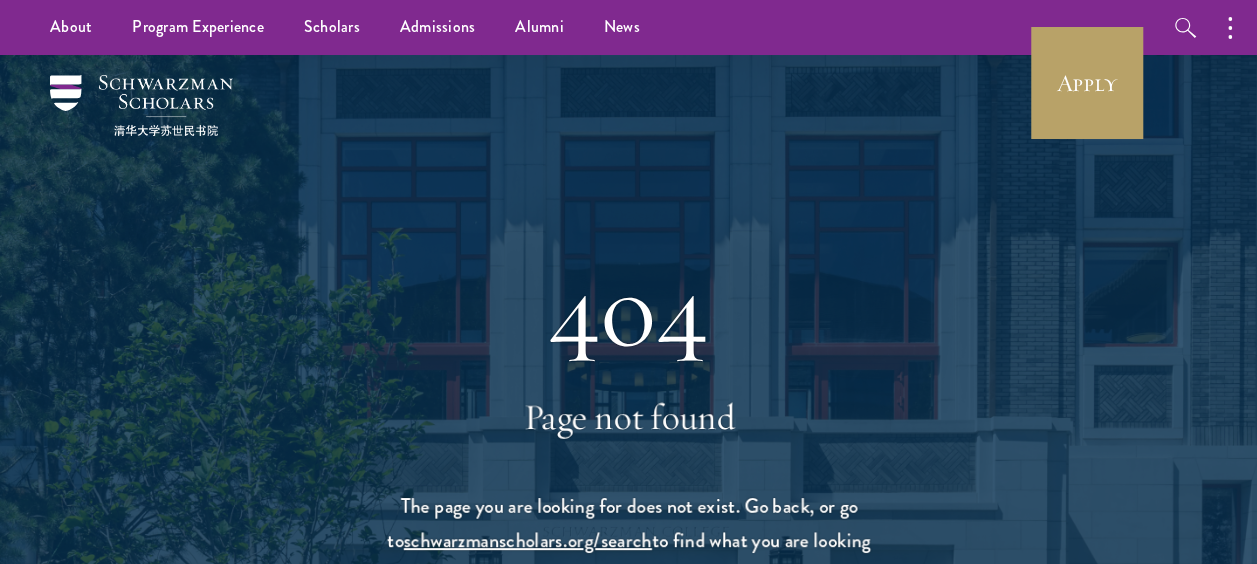 scroll, scrollTop: 0, scrollLeft: 0, axis: both 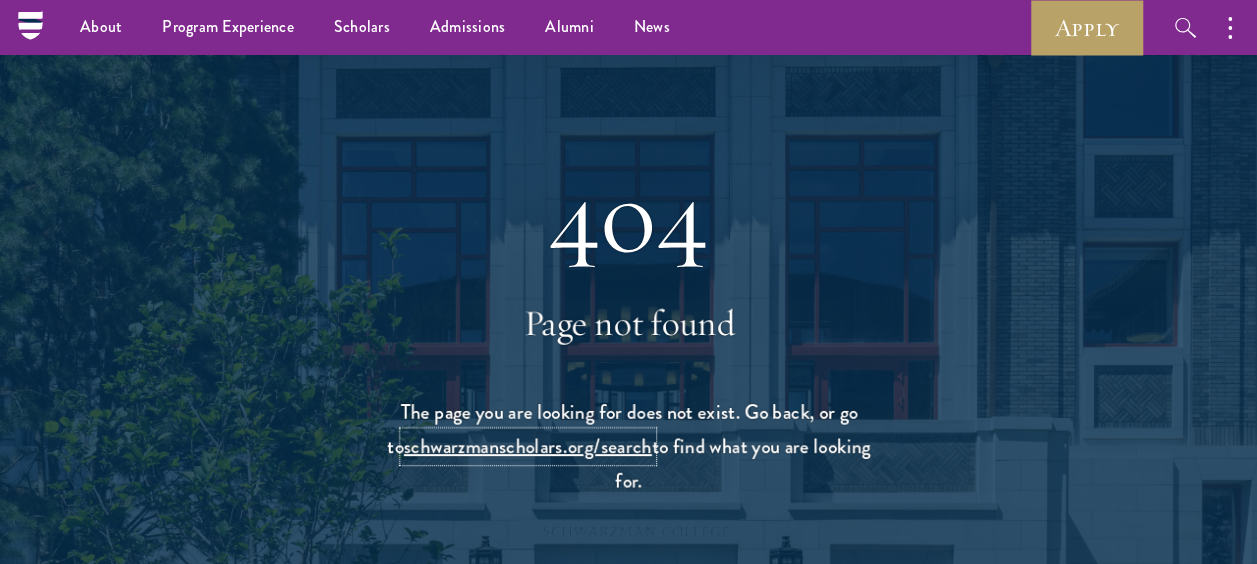 click on "schwarzmanscholars.org/search" at bounding box center [527, 446] 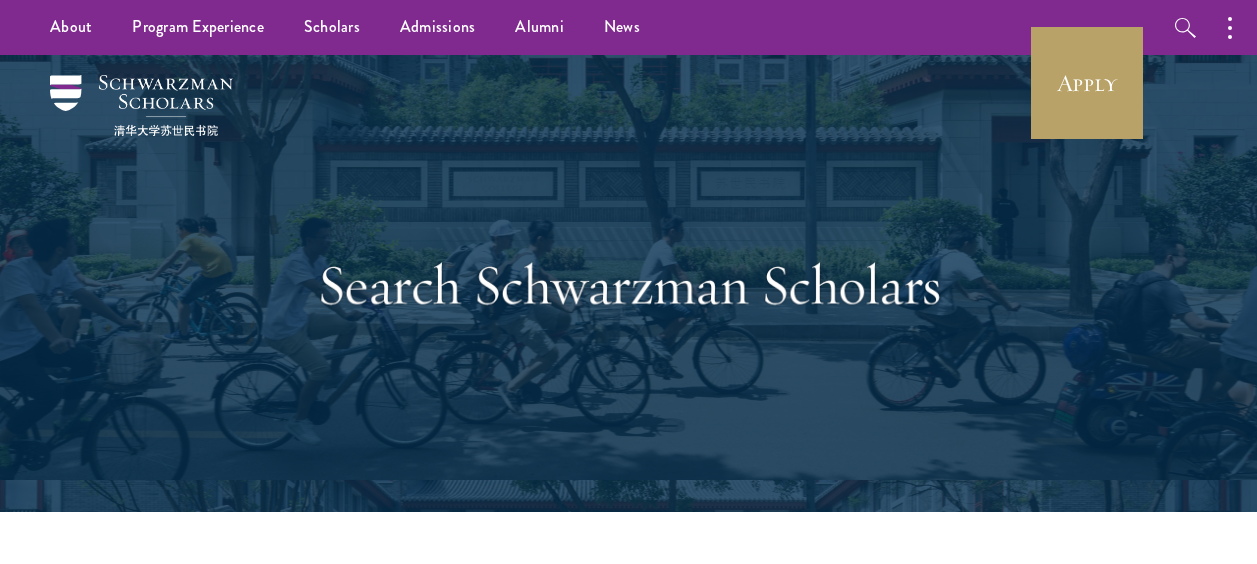 scroll, scrollTop: 0, scrollLeft: 0, axis: both 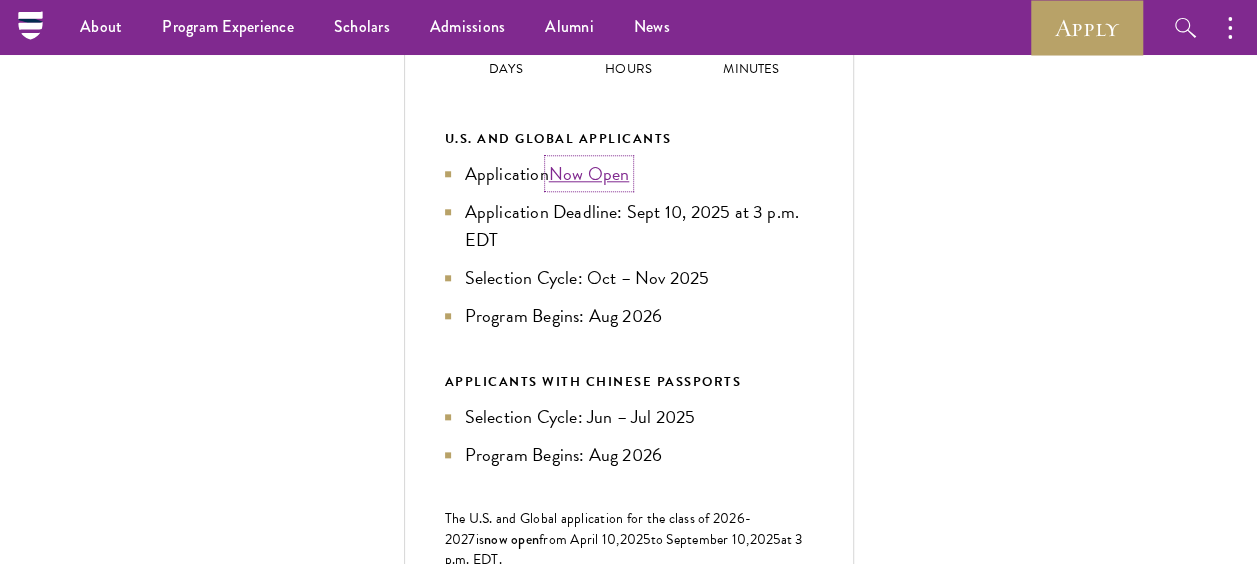 click on "Now Open" at bounding box center [589, 173] 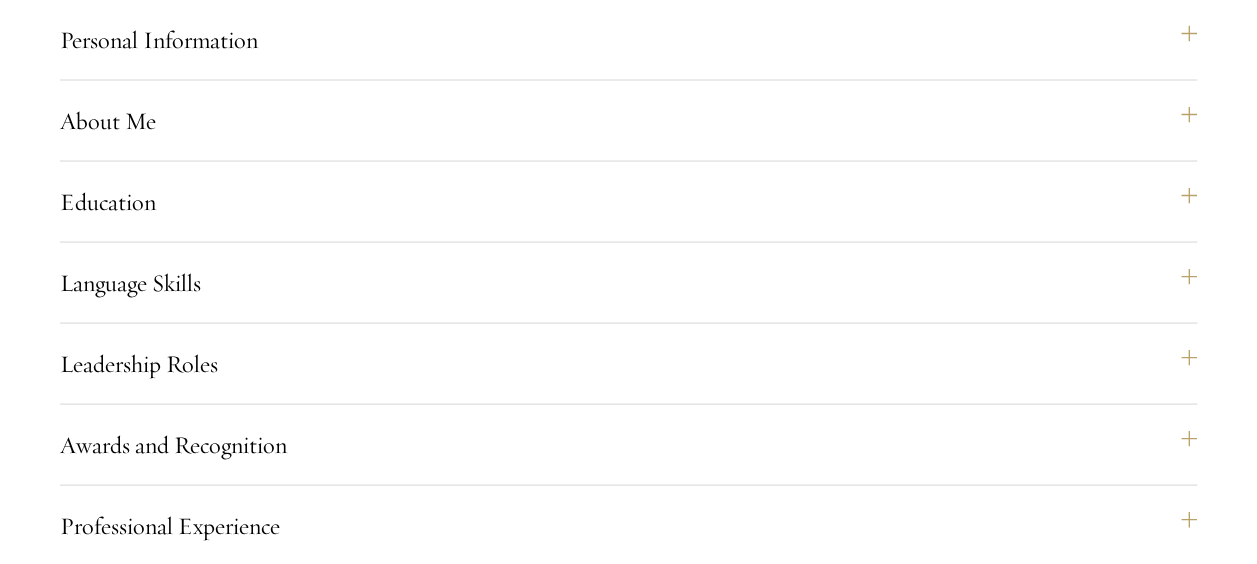 scroll, scrollTop: 1848, scrollLeft: 0, axis: vertical 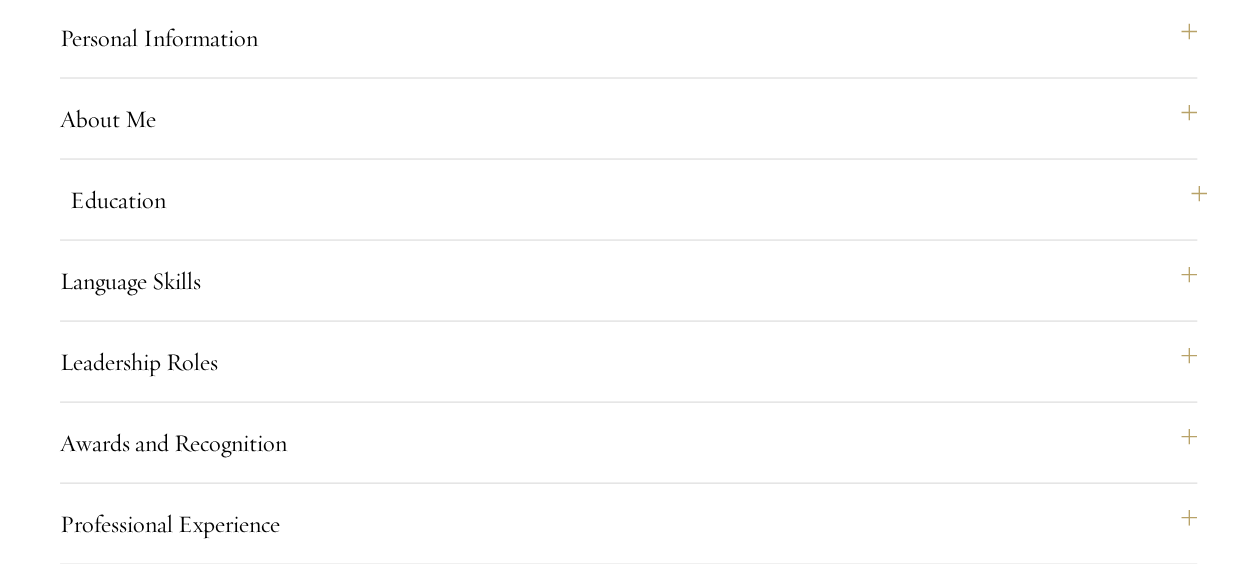 click on "Education" at bounding box center [638, 199] 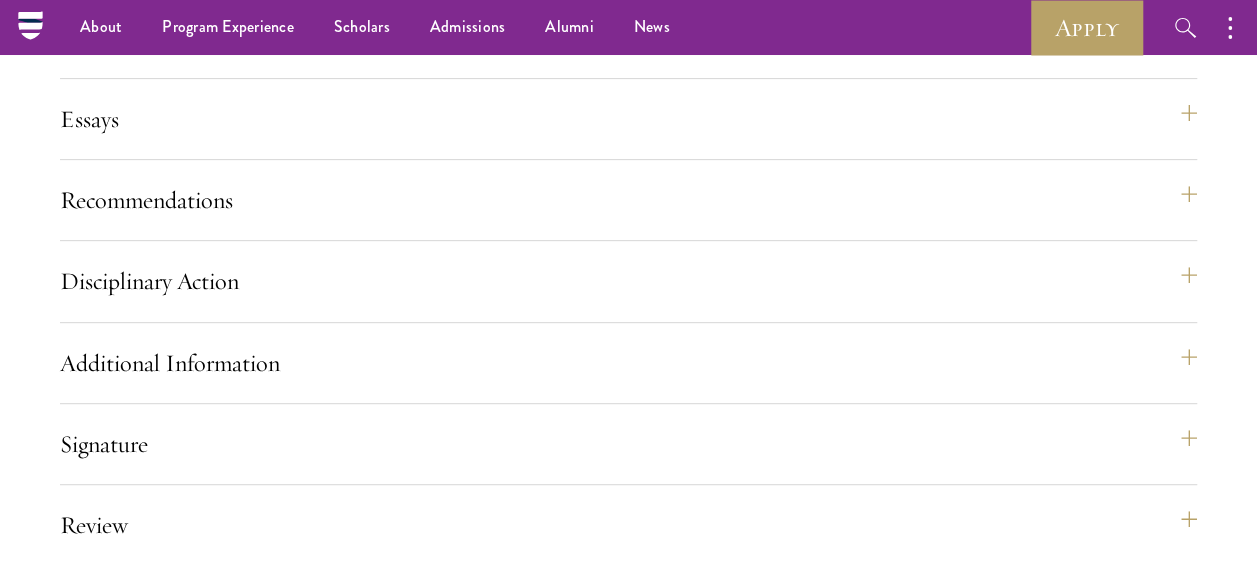 scroll, scrollTop: 4098, scrollLeft: 0, axis: vertical 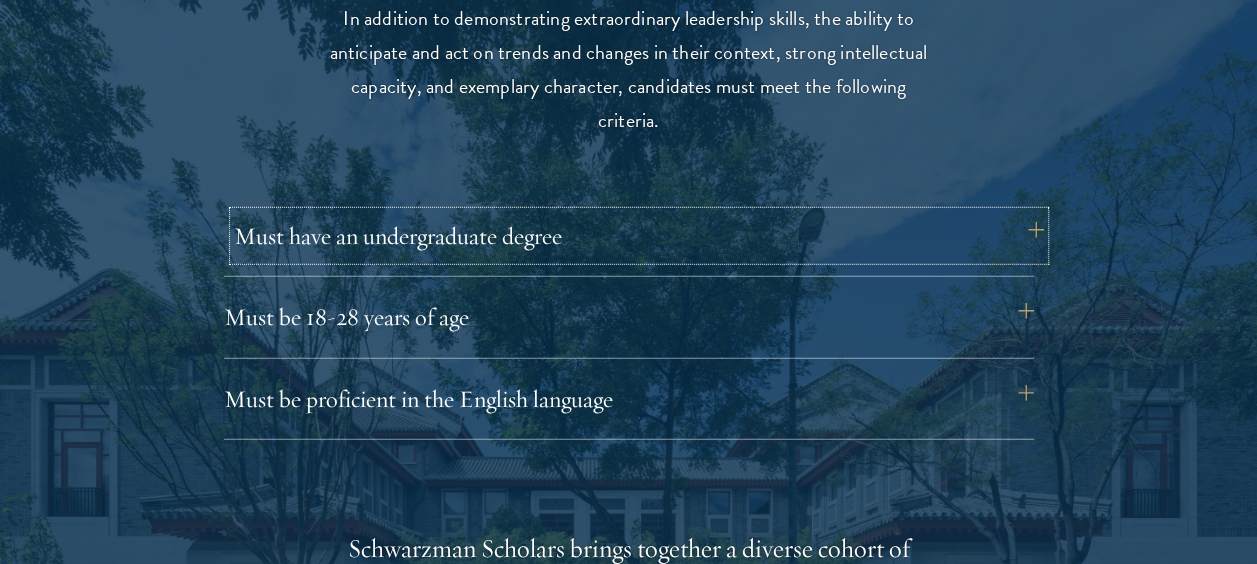 click on "Must have an undergraduate degree" at bounding box center [639, 236] 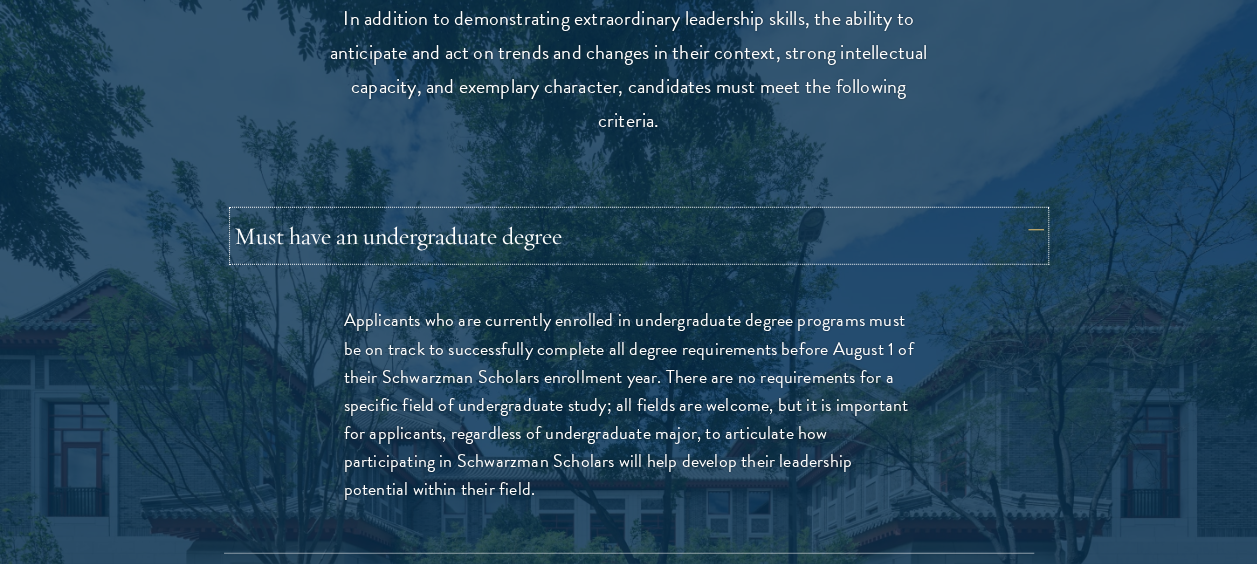 click on "Must have an undergraduate degree" at bounding box center (639, 236) 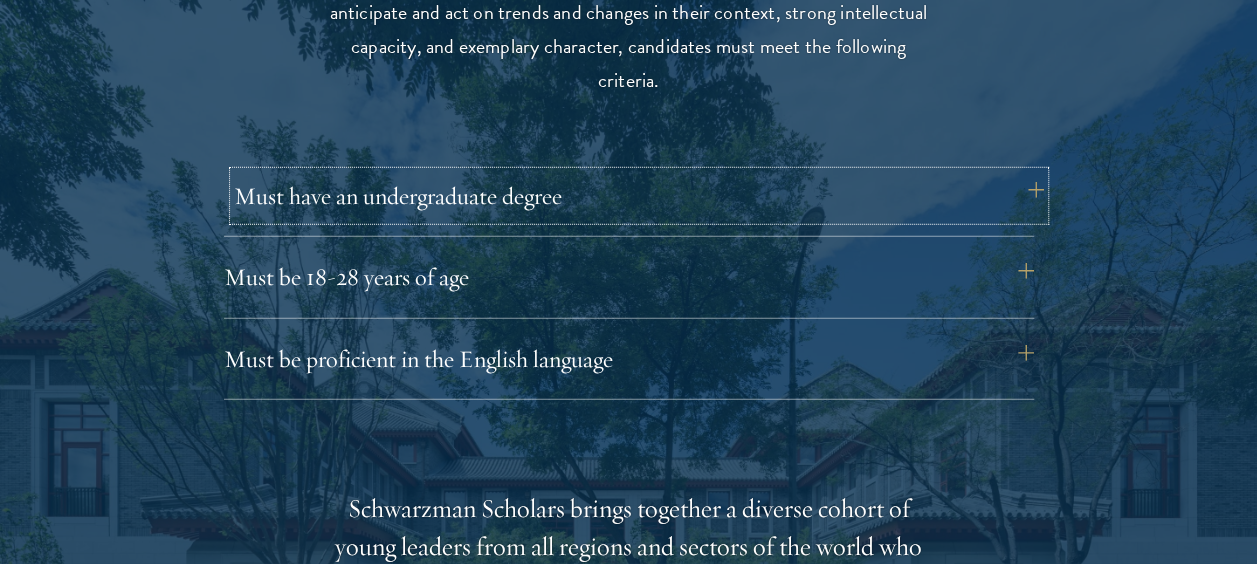 scroll, scrollTop: 2708, scrollLeft: 0, axis: vertical 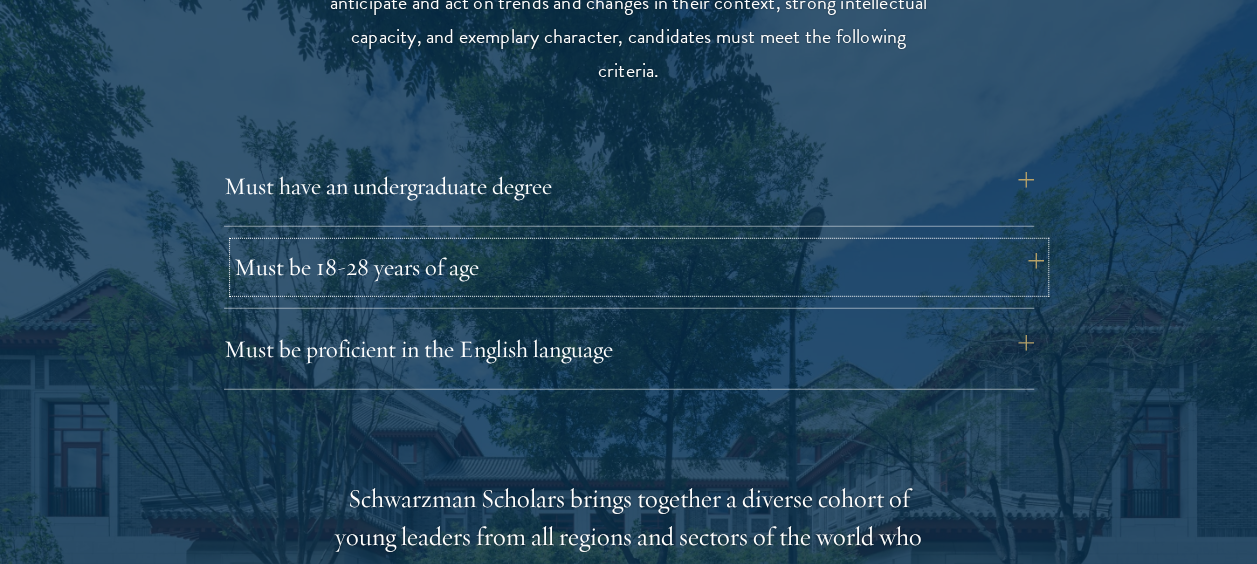 click on "Must be 18-28 years of age" at bounding box center [639, 267] 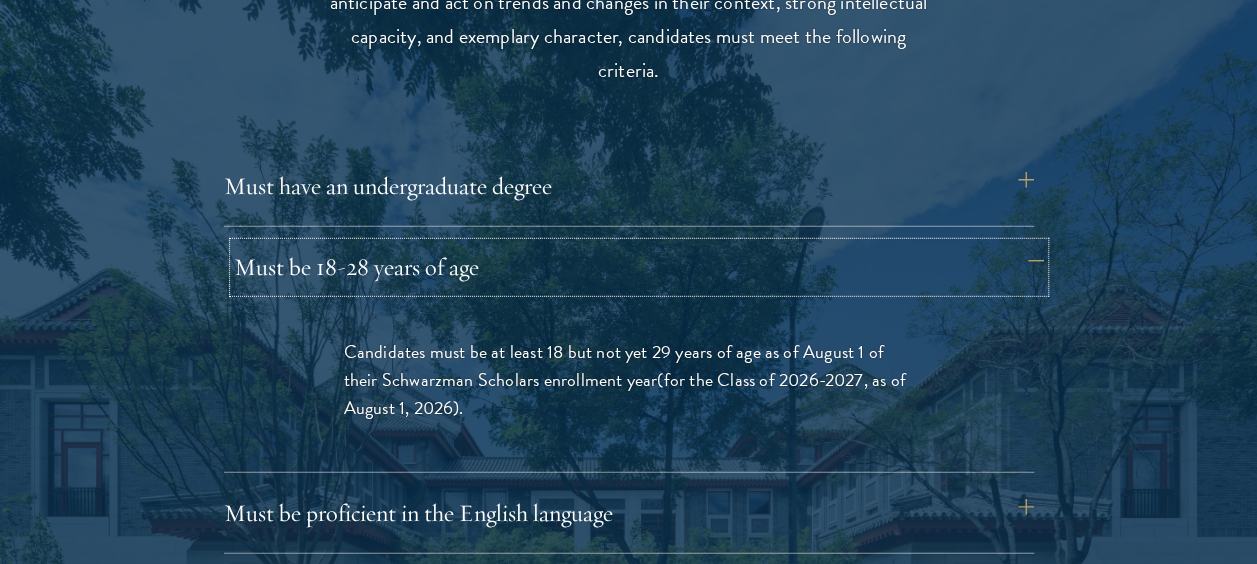 click on "Must be 18-28 years of age" at bounding box center (639, 267) 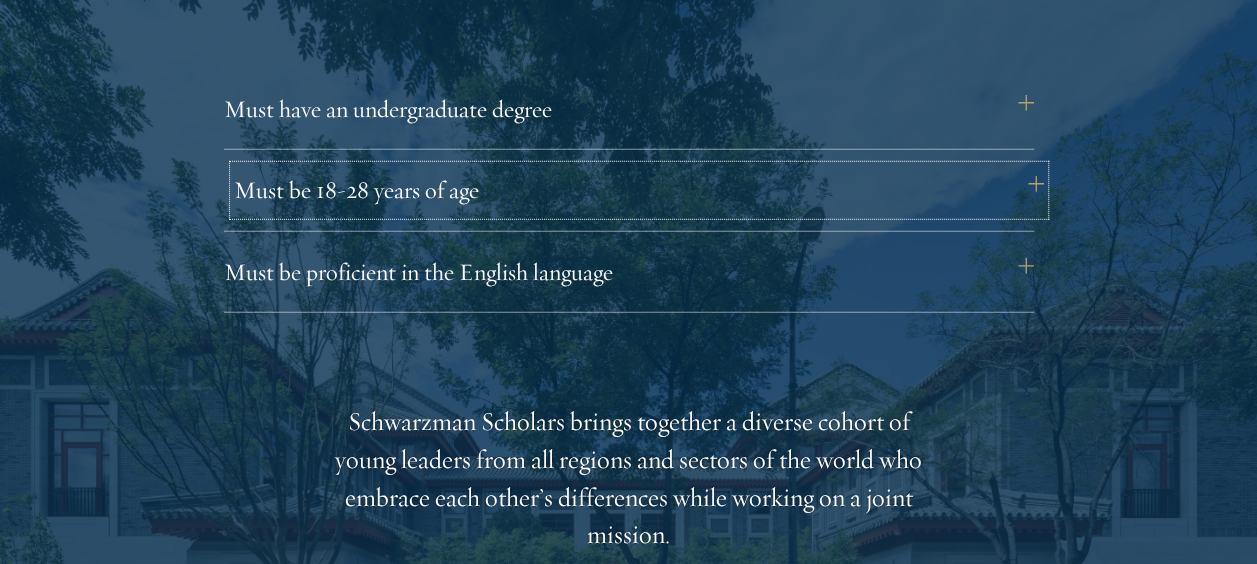 scroll, scrollTop: 2791, scrollLeft: 0, axis: vertical 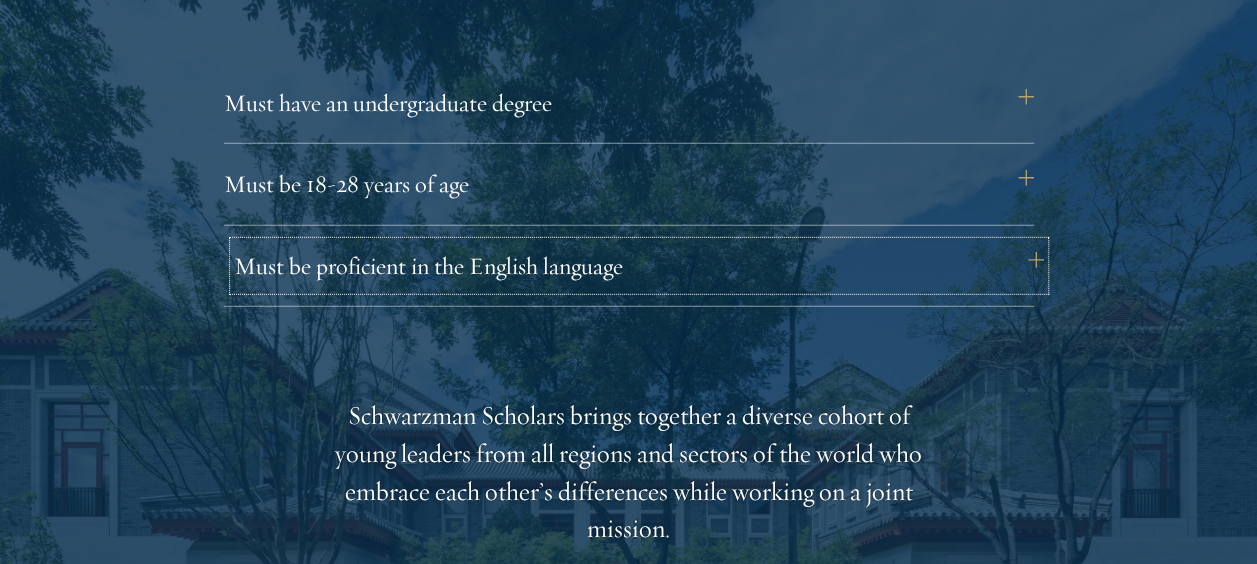 click on "Must be proficient in the English language" at bounding box center [639, 266] 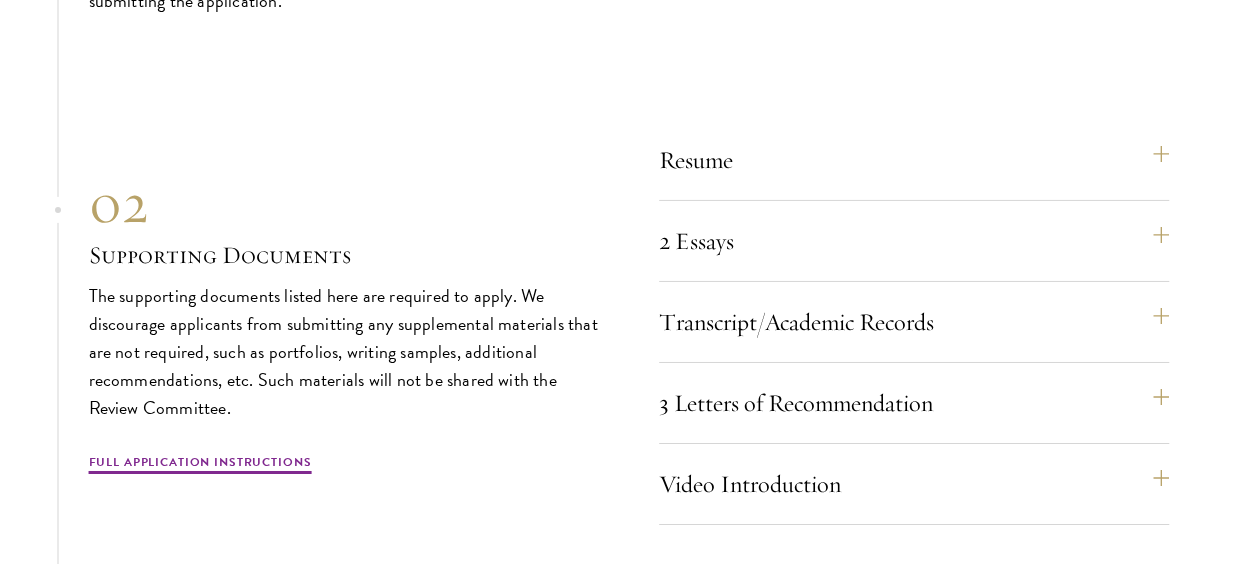 scroll, scrollTop: 7062, scrollLeft: 0, axis: vertical 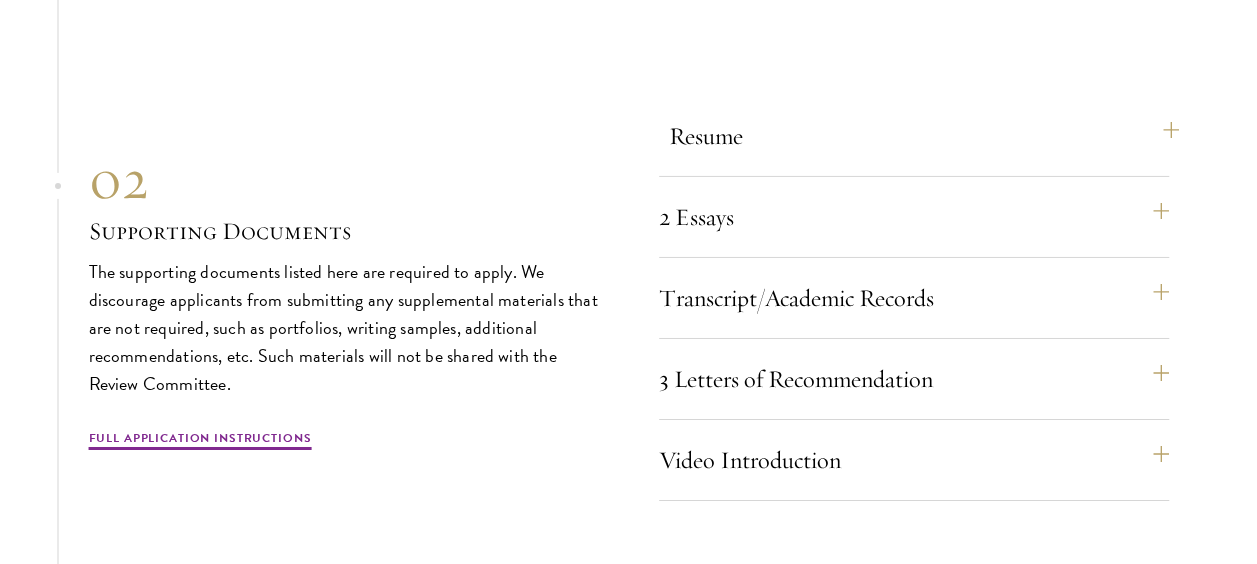 click on "Resume" at bounding box center [924, 136] 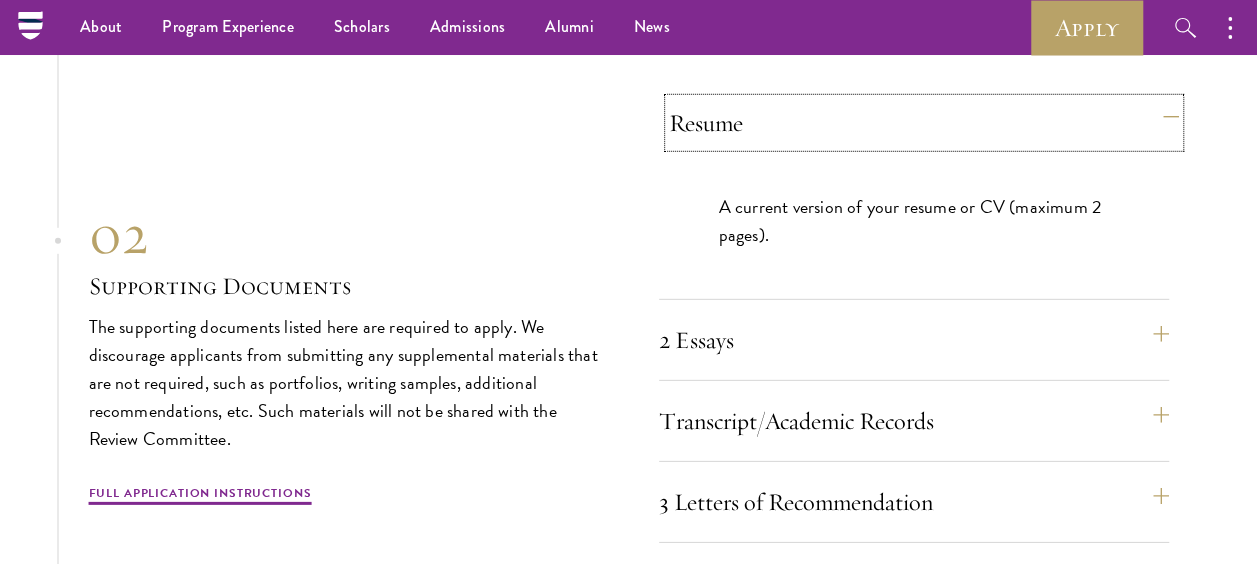 scroll, scrollTop: 6570, scrollLeft: 0, axis: vertical 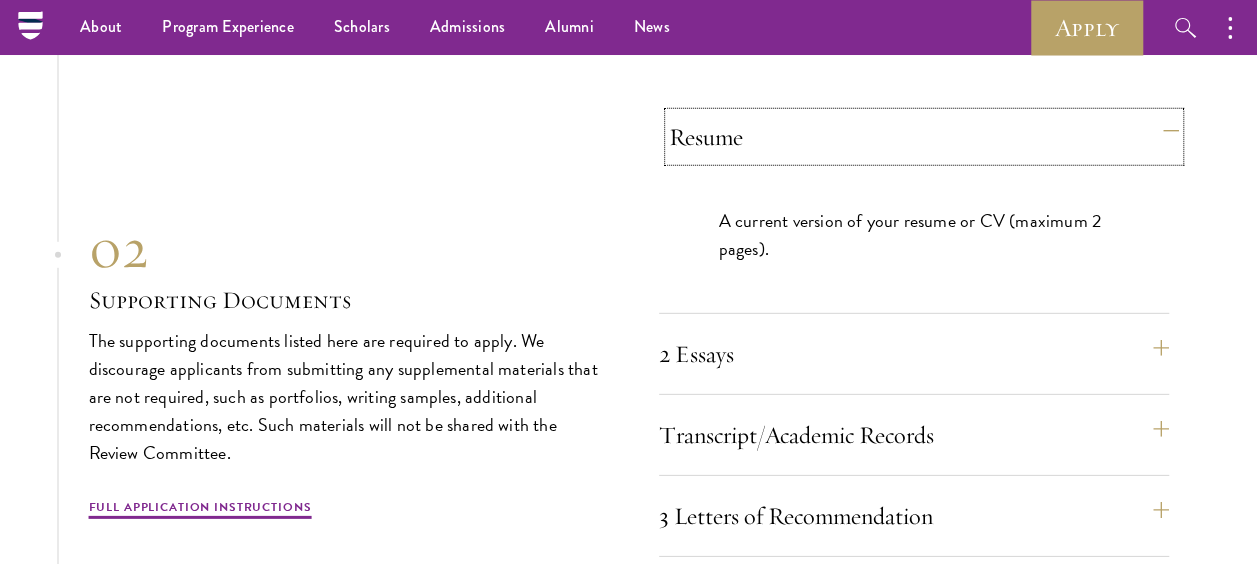 click on "Resume" at bounding box center [924, 137] 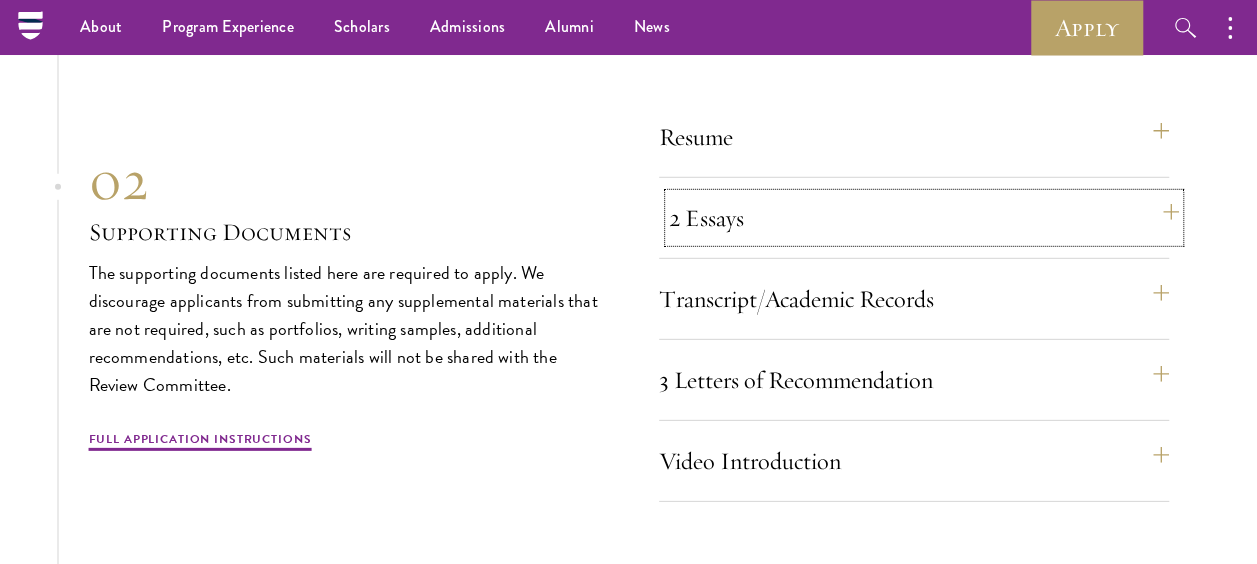 click on "2 Essays" at bounding box center [924, 218] 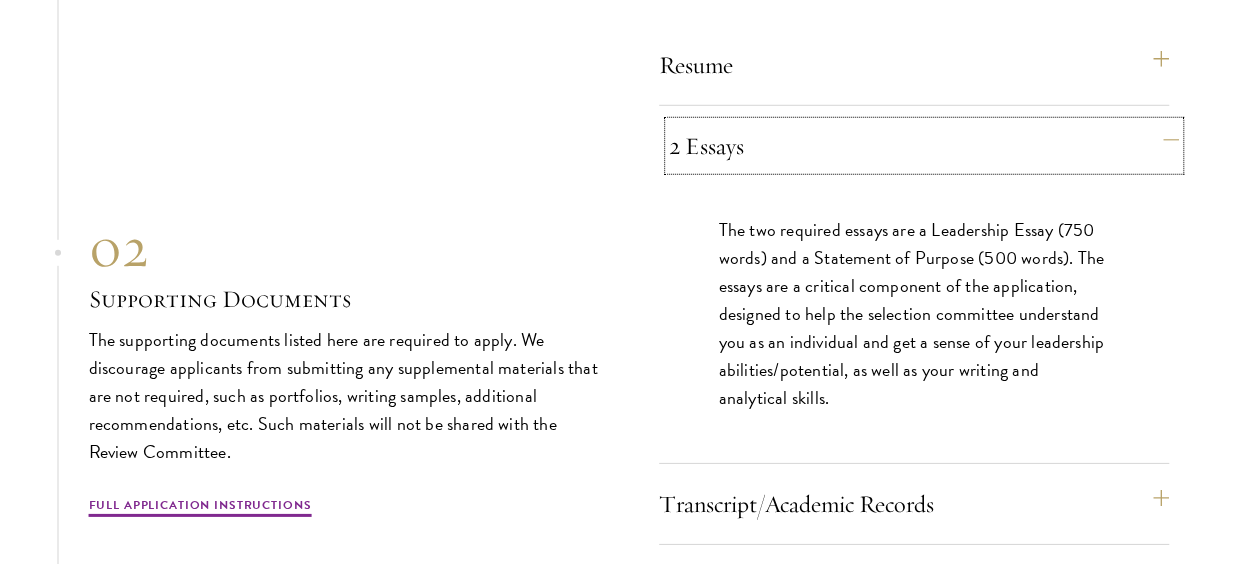 scroll, scrollTop: 6648, scrollLeft: 0, axis: vertical 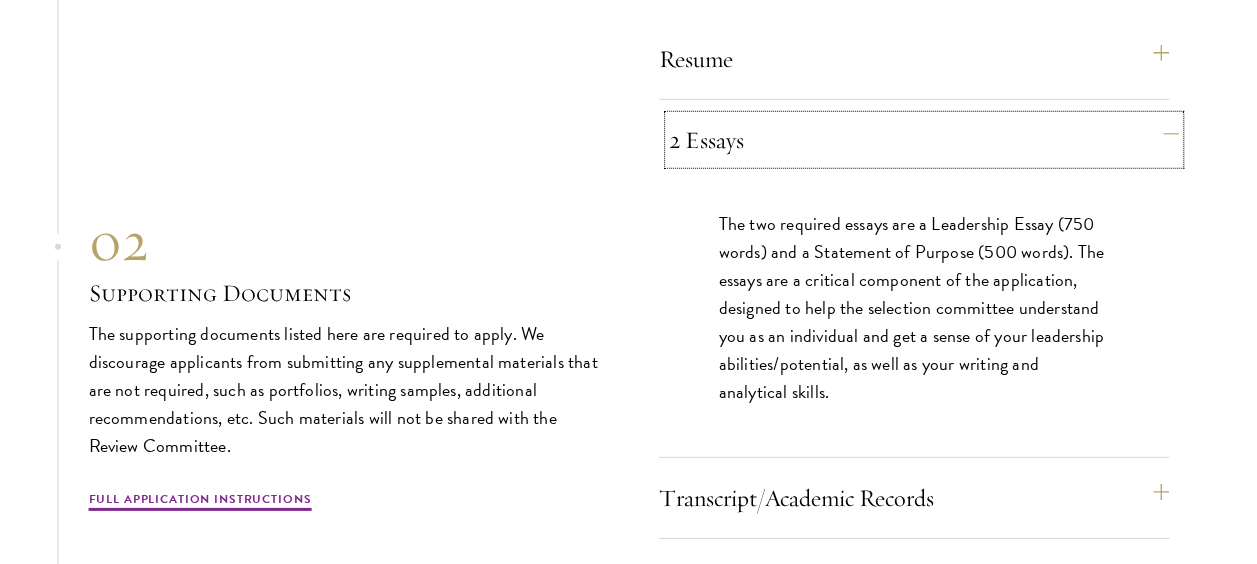 click on "2 Essays" at bounding box center (924, 140) 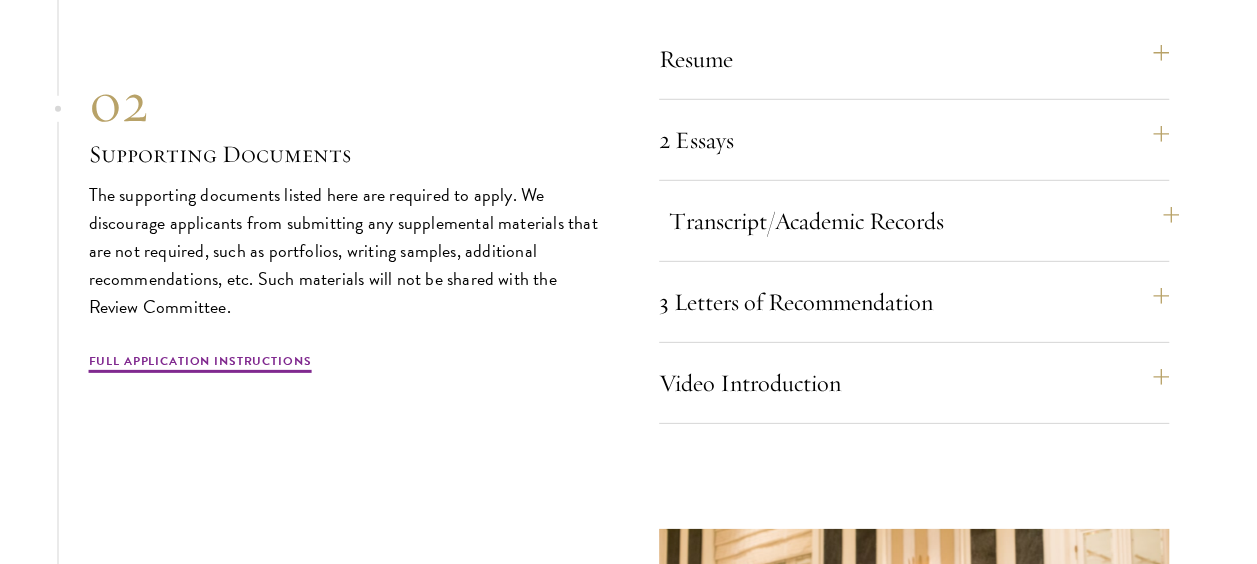 click on "Transcript/Academic Records" at bounding box center (924, 221) 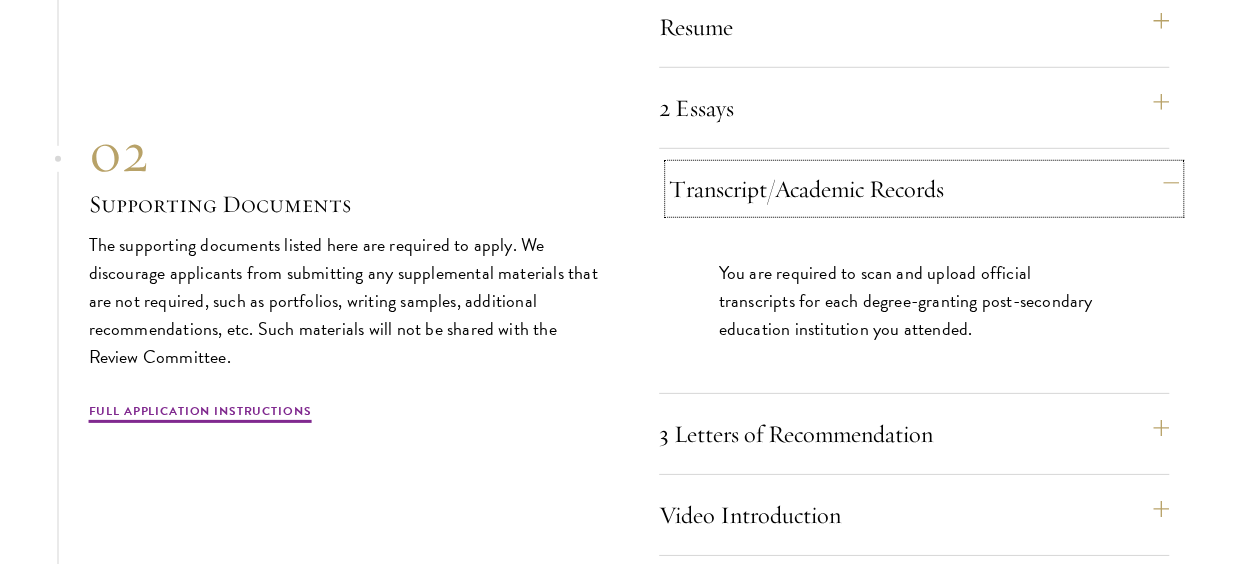 scroll, scrollTop: 6683, scrollLeft: 0, axis: vertical 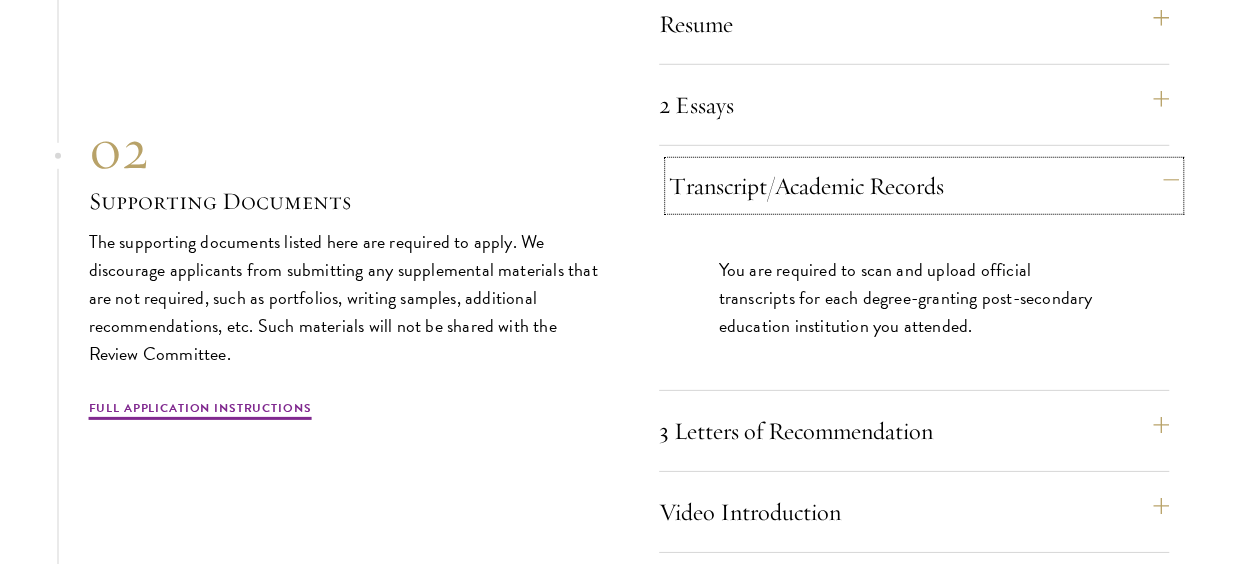 click on "Transcript/Academic Records" at bounding box center [924, 186] 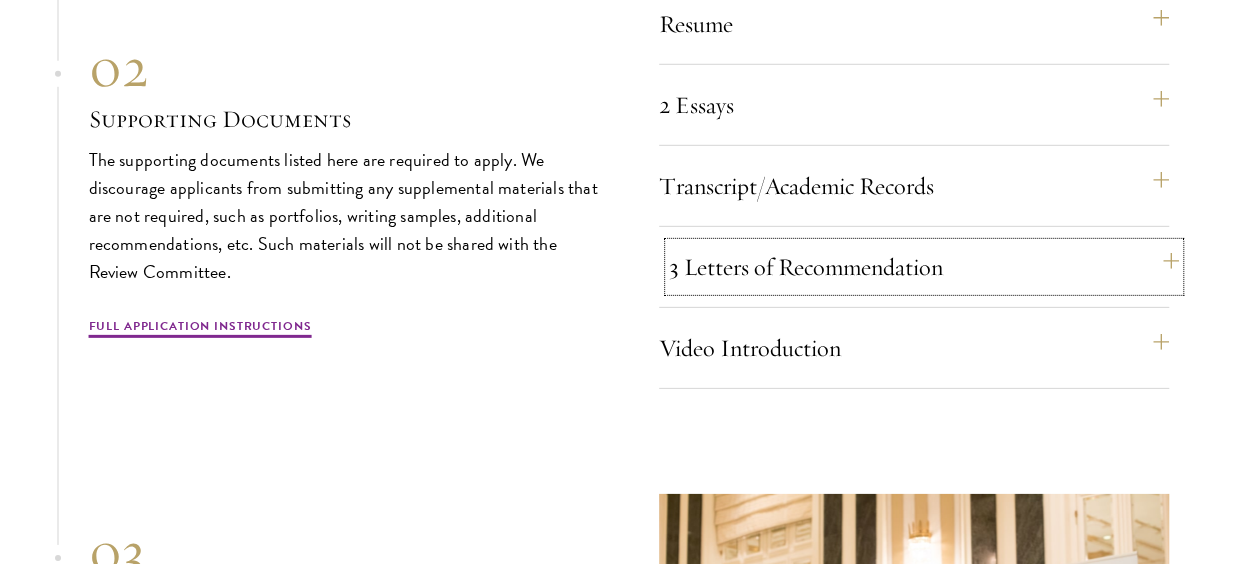 click on "3 Letters of Recommendation" at bounding box center (924, 267) 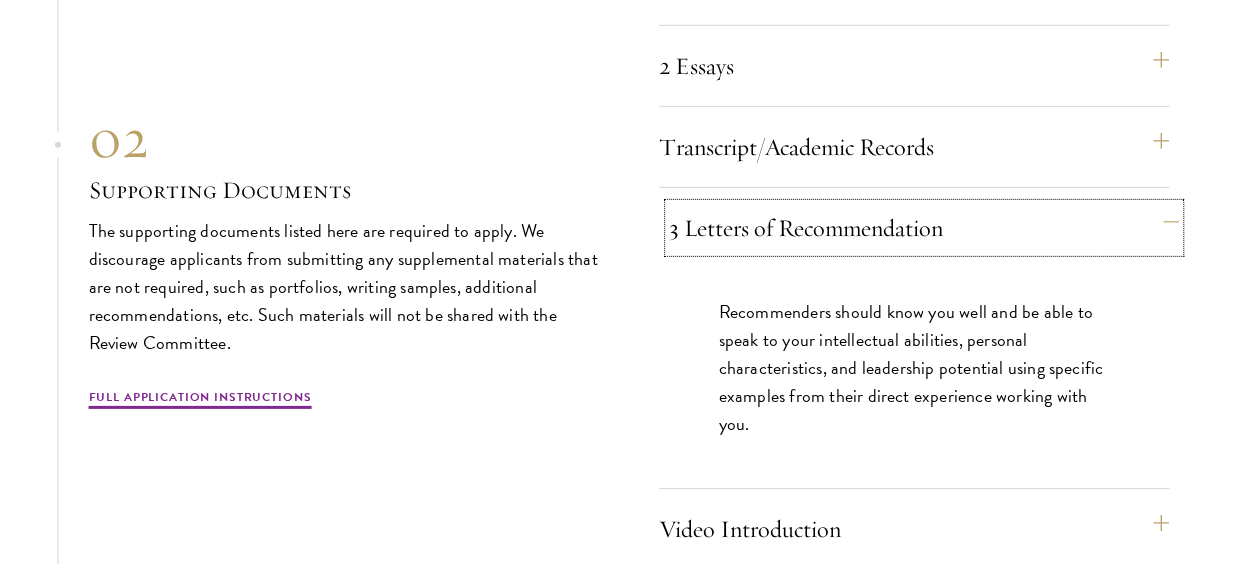 scroll, scrollTop: 6767, scrollLeft: 0, axis: vertical 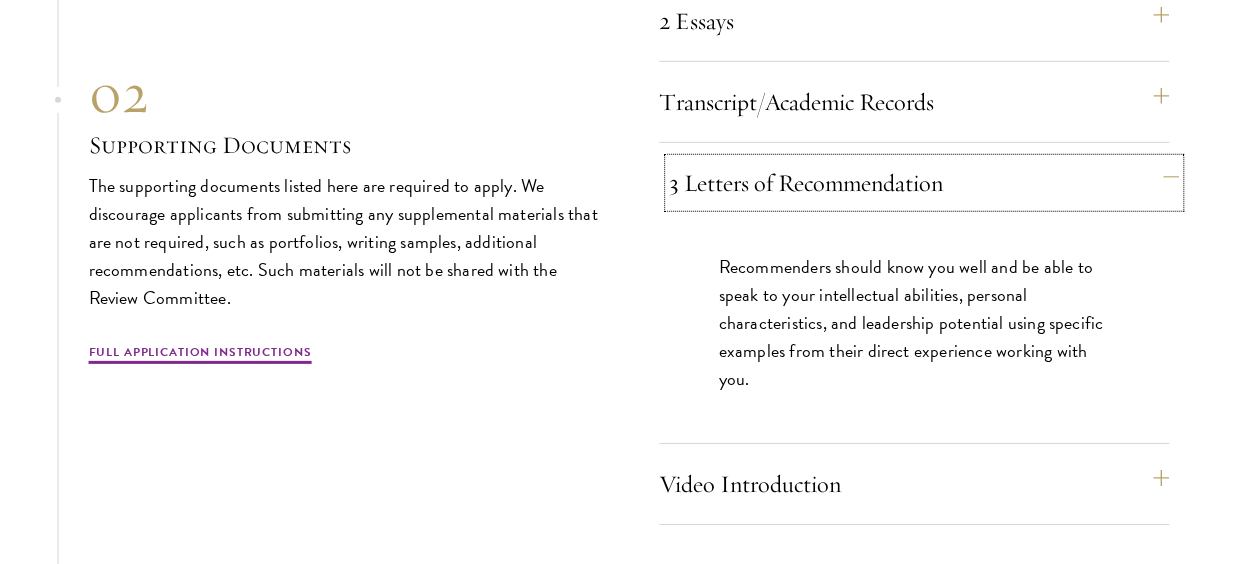 click on "3 Letters of Recommendation" at bounding box center [924, 183] 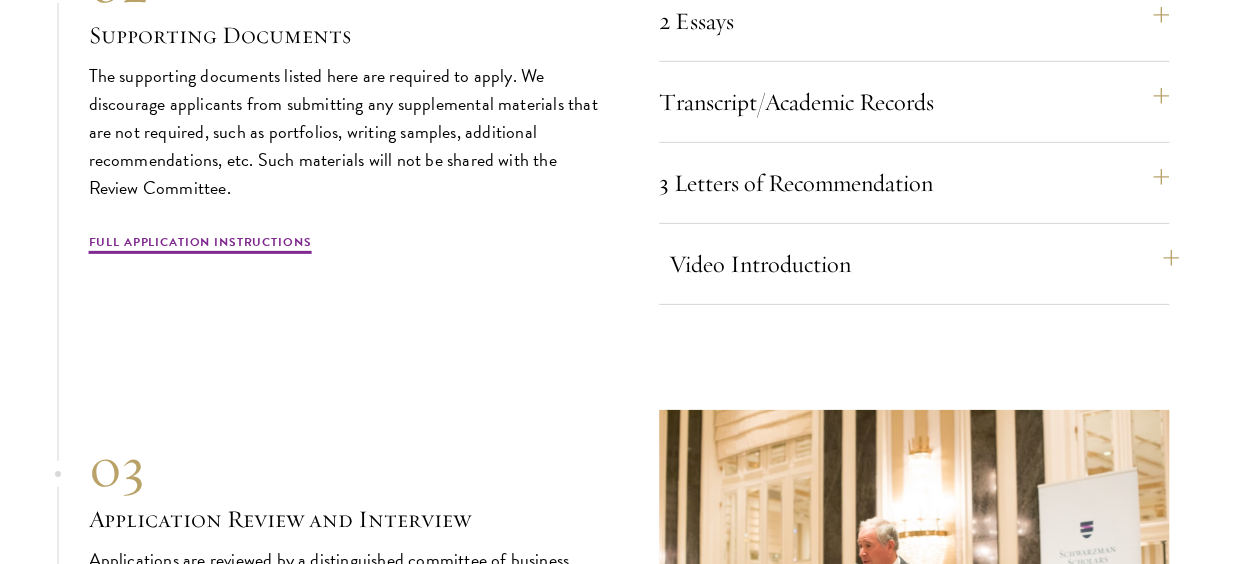click on "Video Introduction" at bounding box center [924, 264] 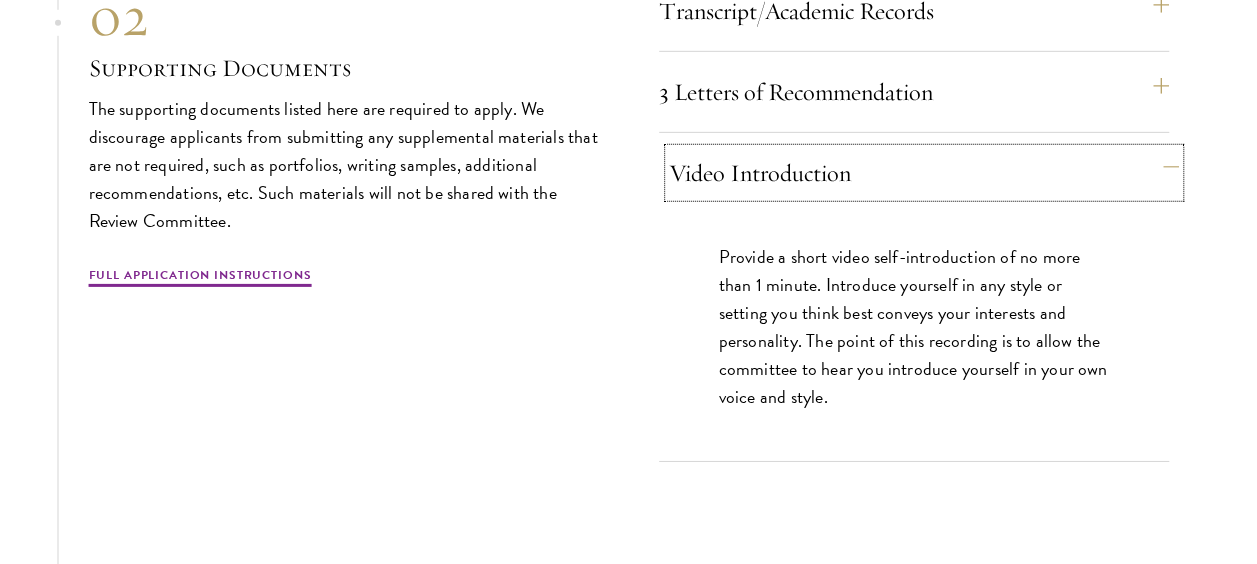 scroll, scrollTop: 6864, scrollLeft: 0, axis: vertical 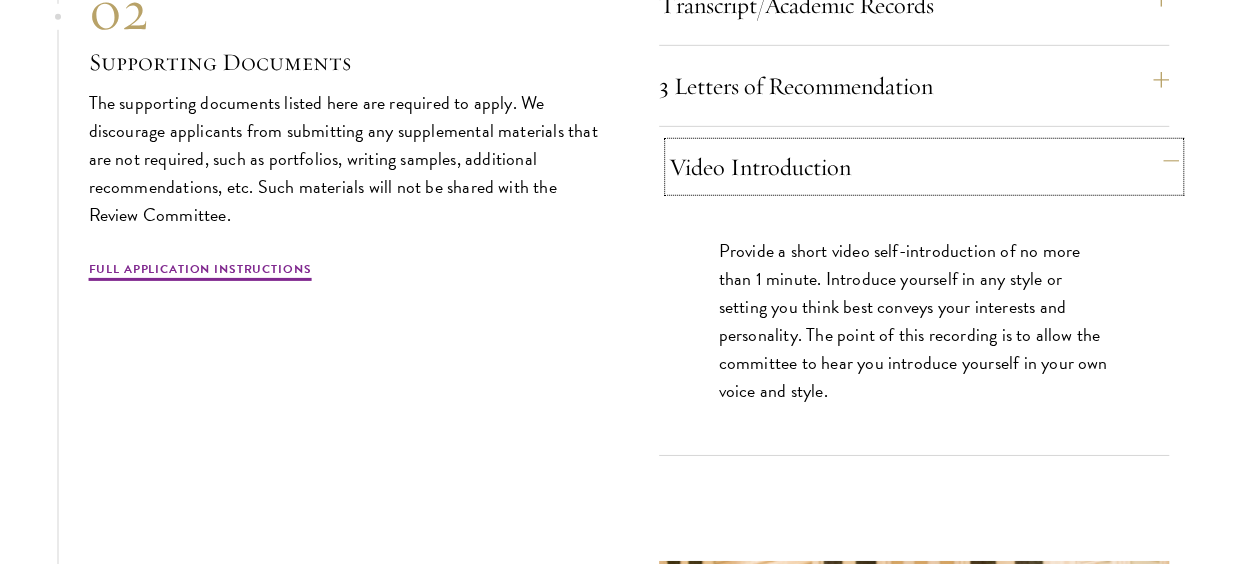 click on "Video Introduction" at bounding box center [924, 167] 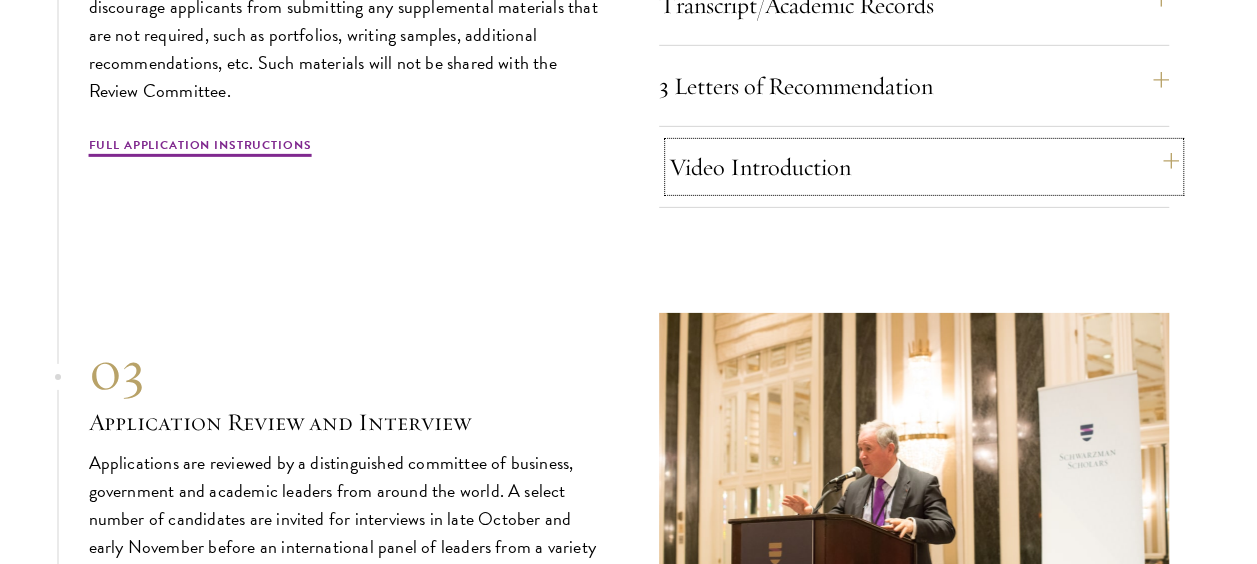 click on "Video Introduction" at bounding box center [924, 167] 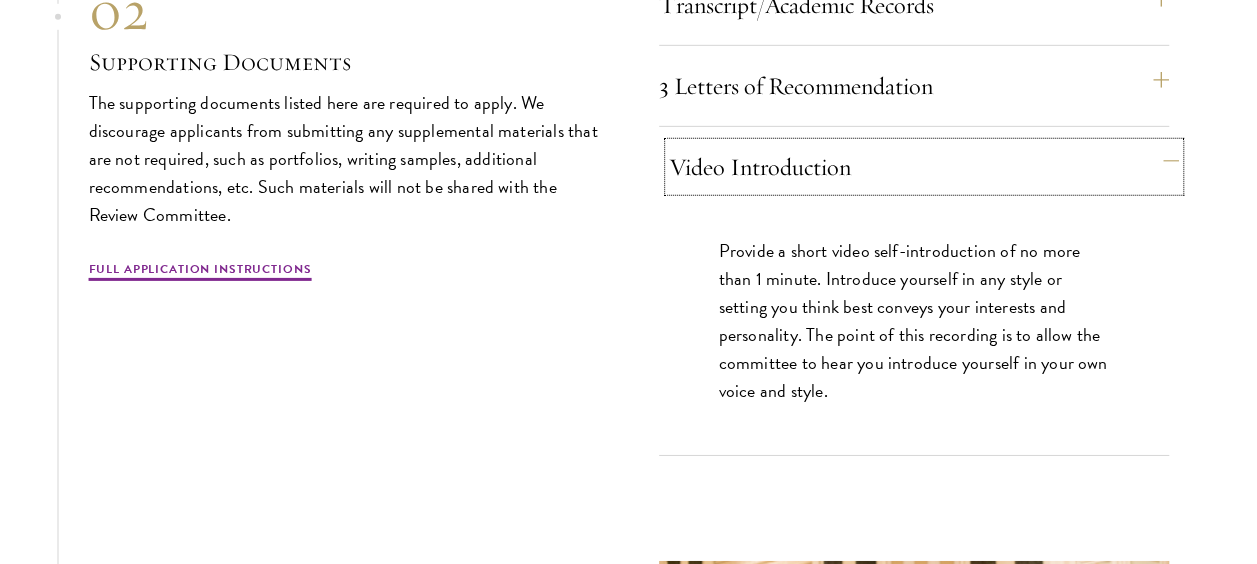 click on "Video Introduction" at bounding box center [924, 167] 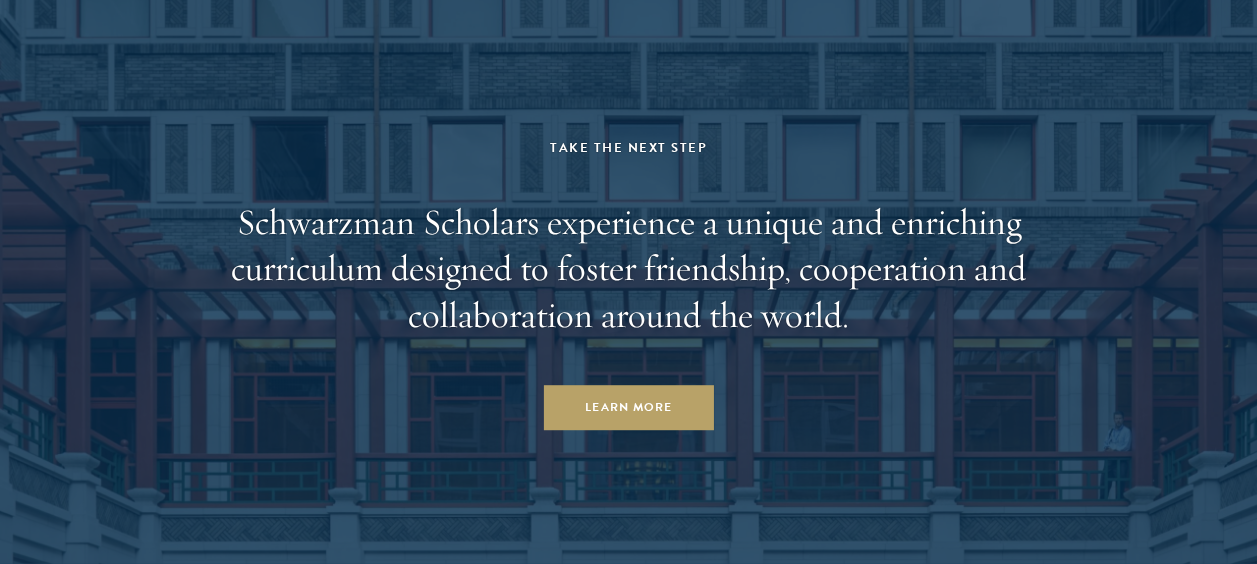 scroll, scrollTop: 9741, scrollLeft: 0, axis: vertical 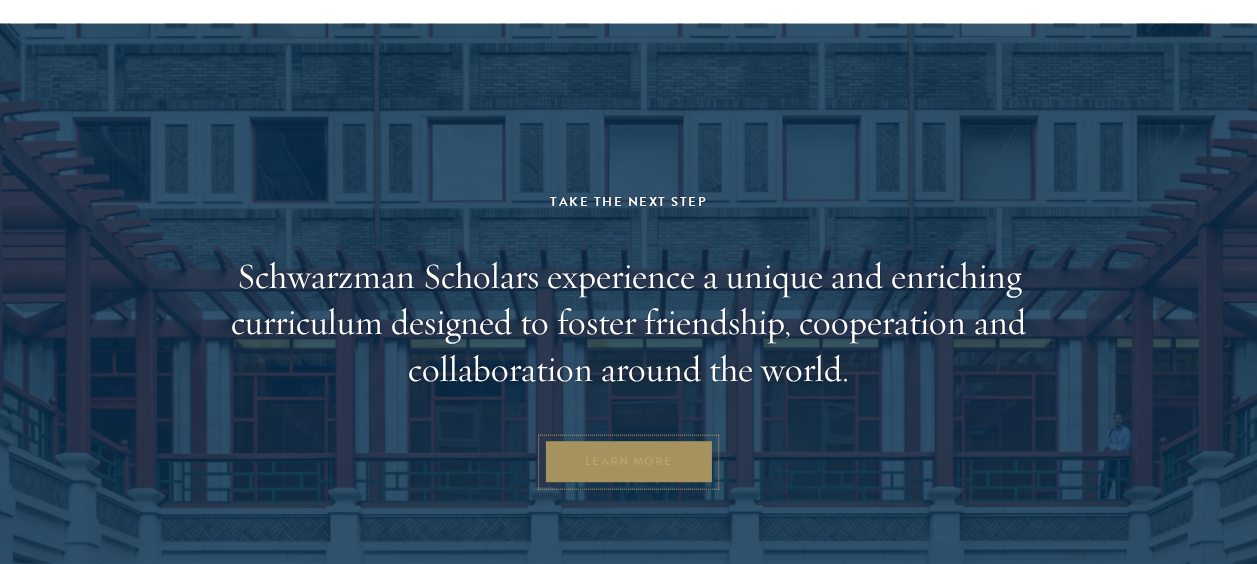 click on "Learn More" at bounding box center (628, 462) 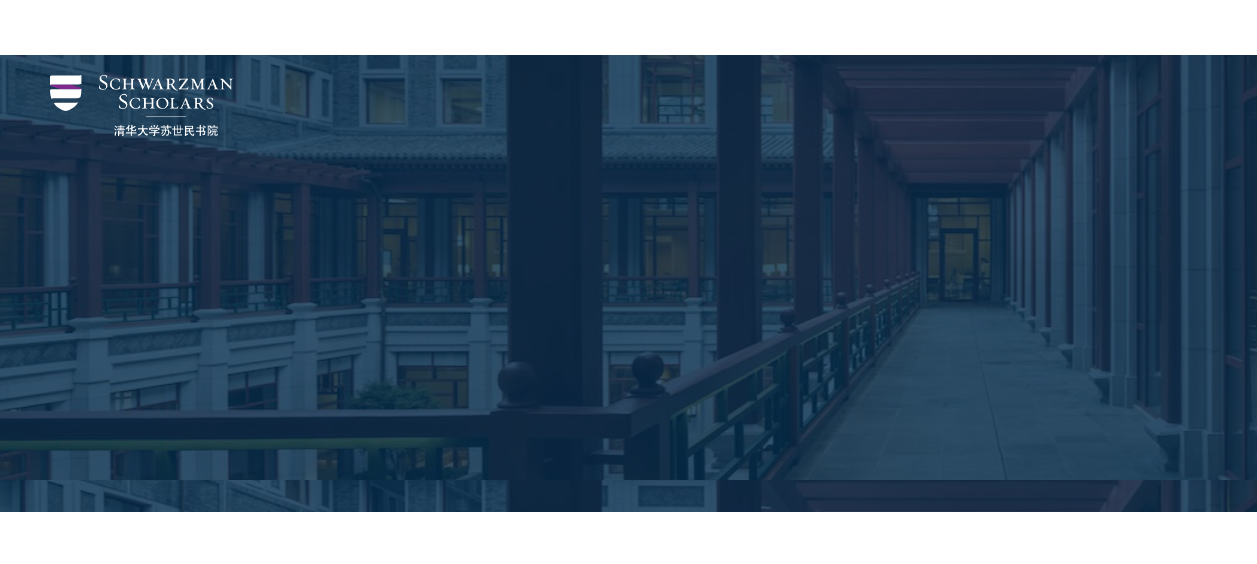 scroll, scrollTop: 3168, scrollLeft: 0, axis: vertical 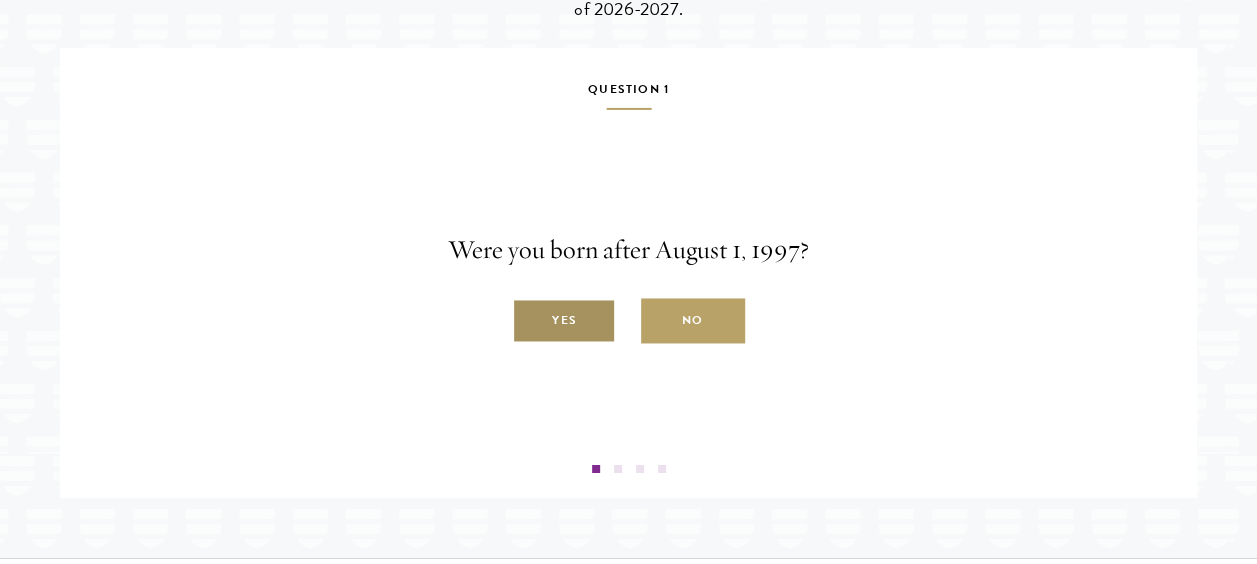 click on "Yes" at bounding box center [564, 321] 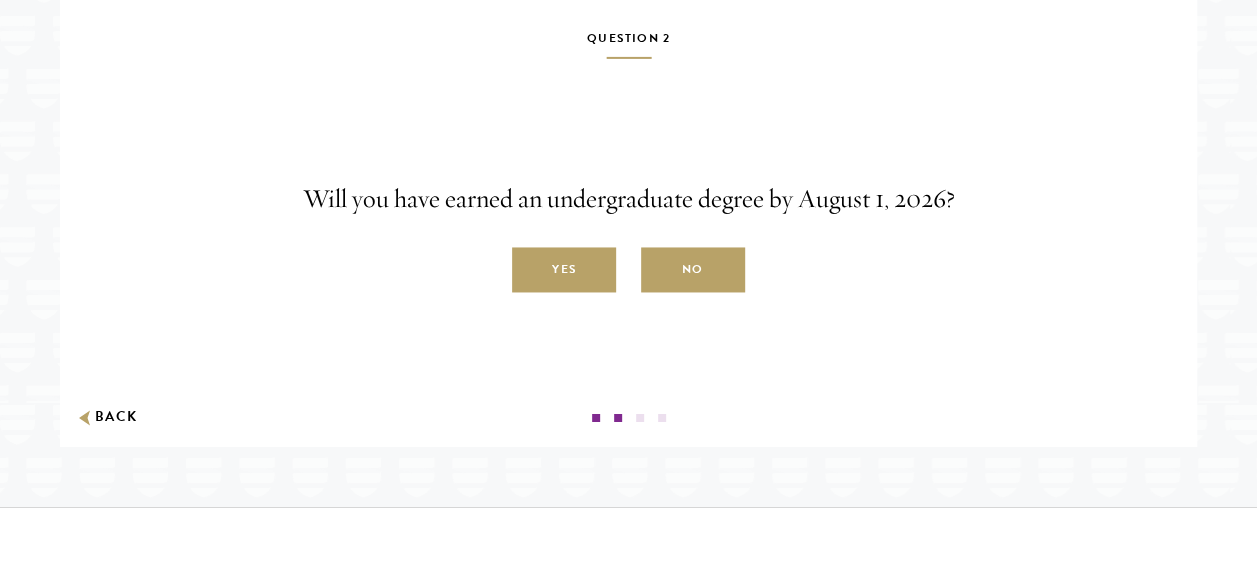scroll, scrollTop: 3374, scrollLeft: 0, axis: vertical 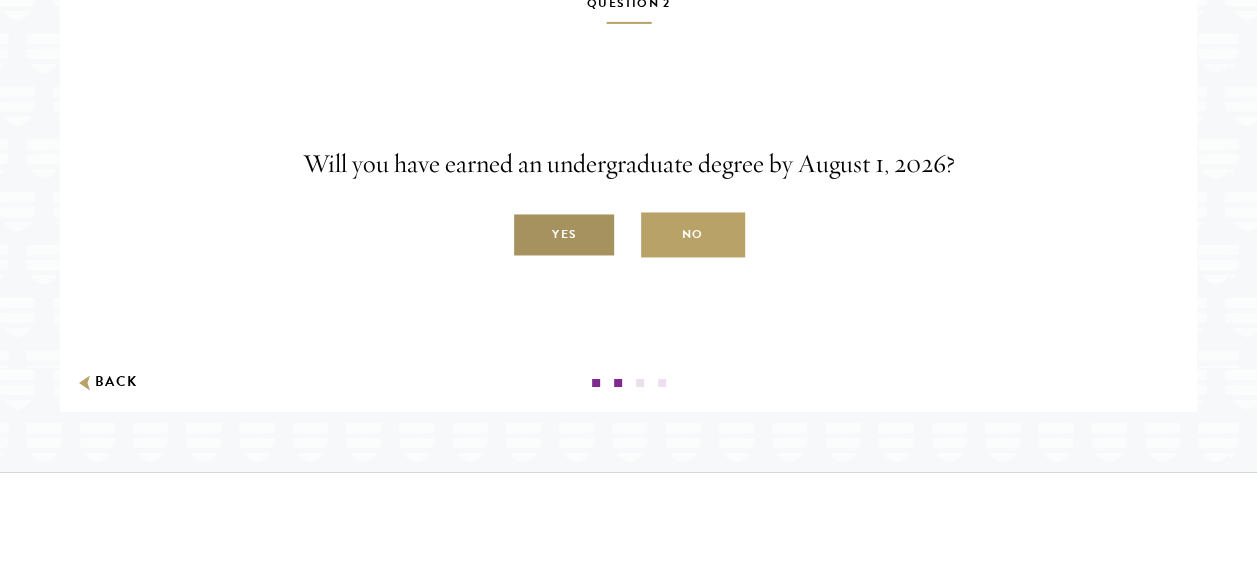 click on "Yes" at bounding box center [564, 235] 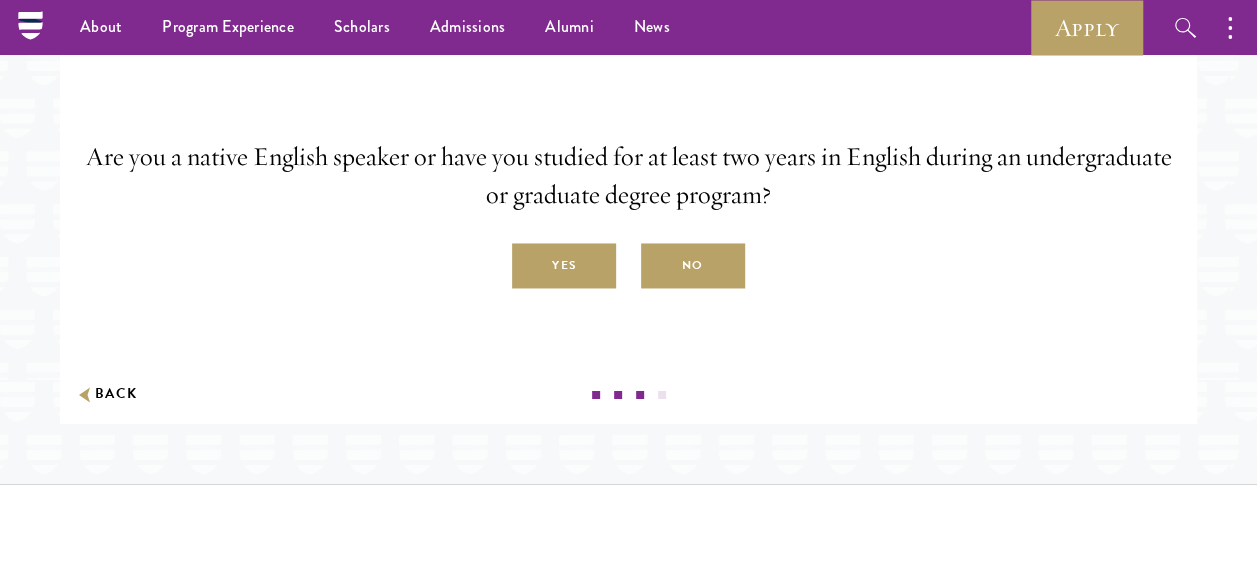 scroll, scrollTop: 3347, scrollLeft: 0, axis: vertical 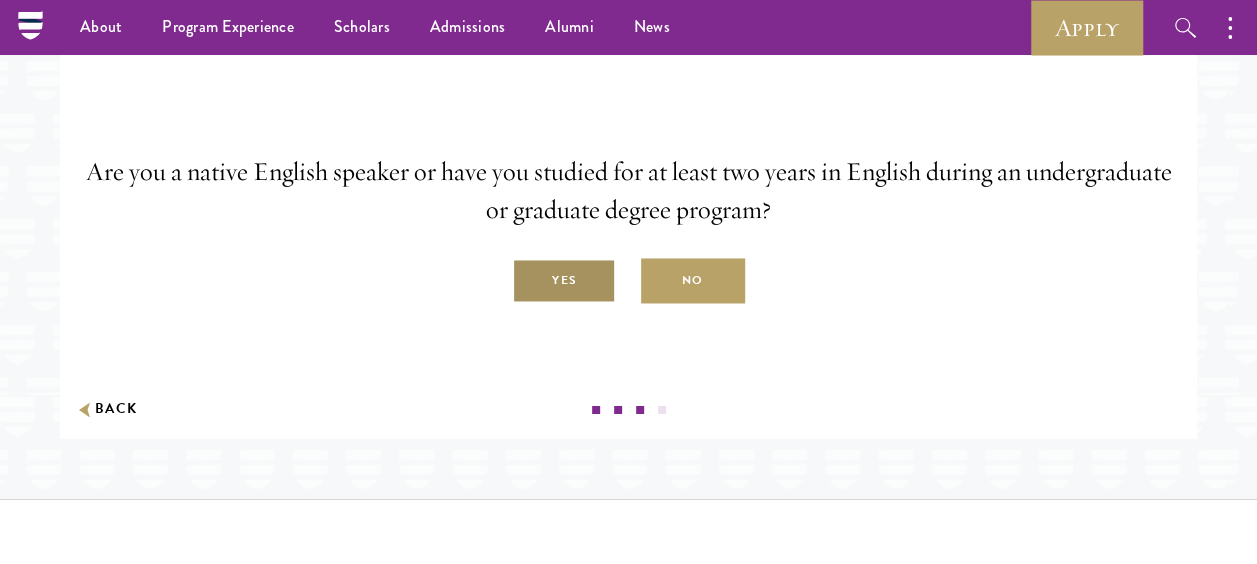 click on "Yes" at bounding box center (564, 281) 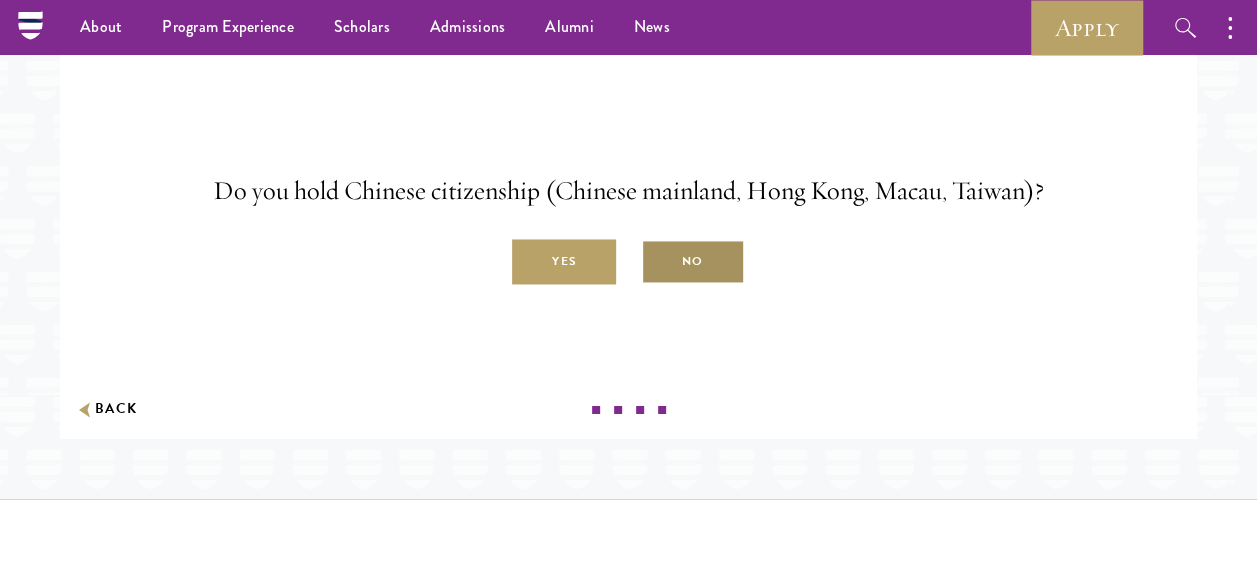 click on "No" at bounding box center (693, 262) 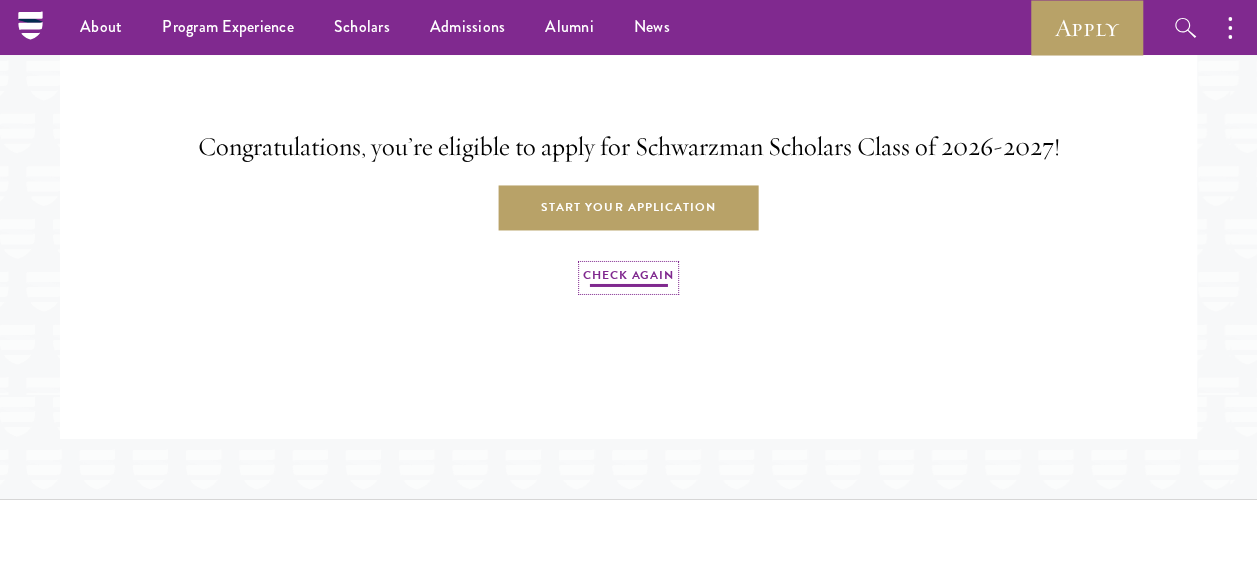 click on "Check Again" at bounding box center (628, 278) 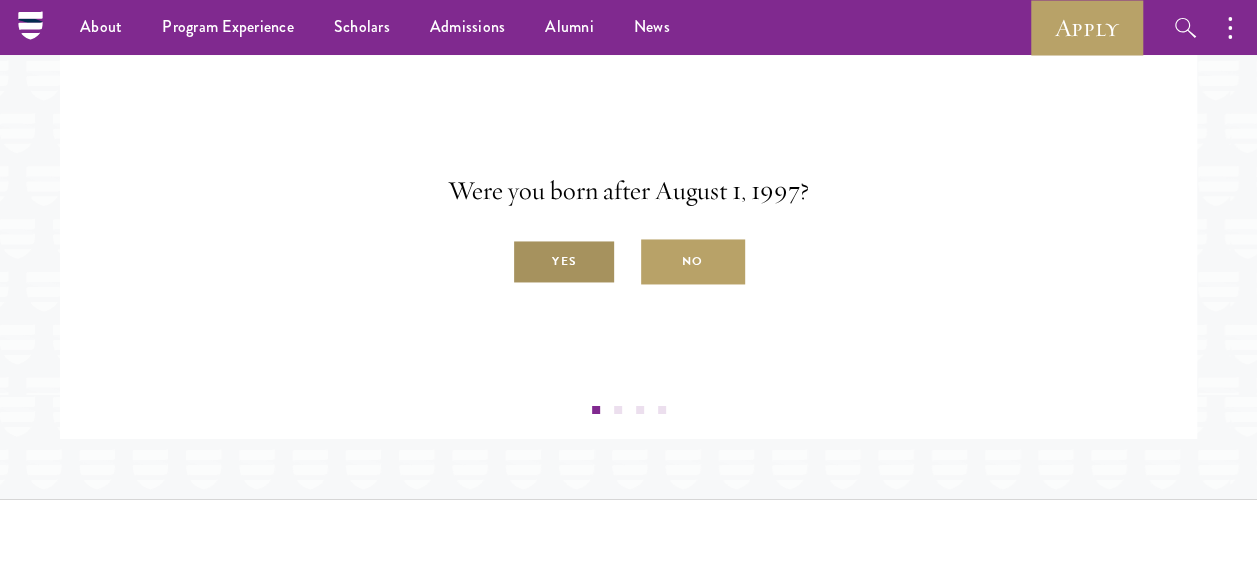 click on "Yes" at bounding box center [564, 262] 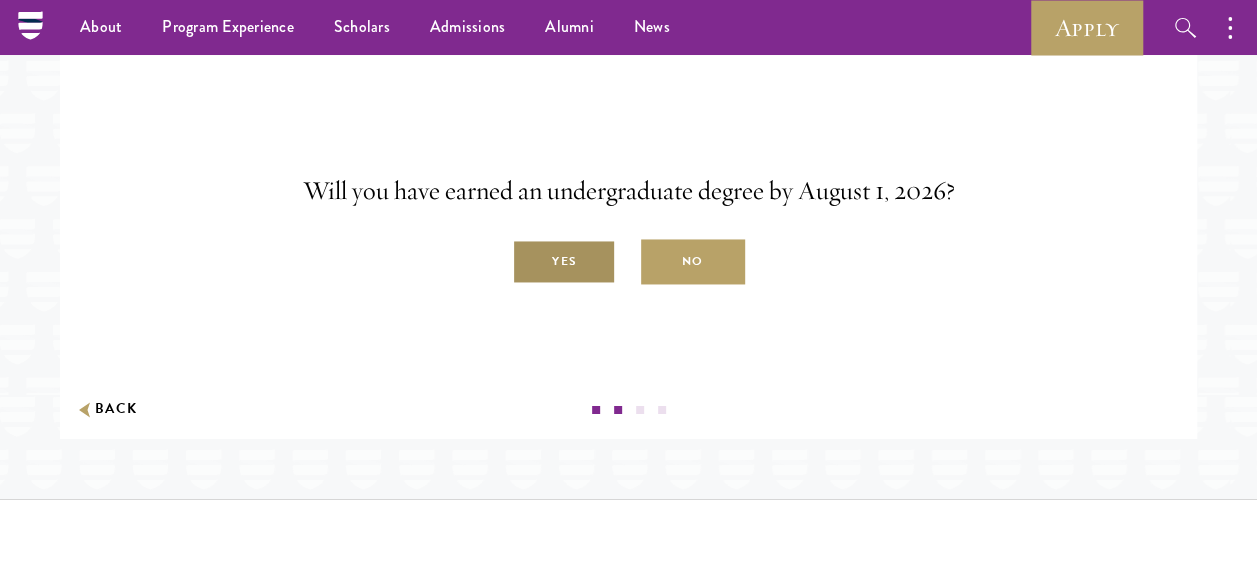 click on "Yes" at bounding box center [564, 262] 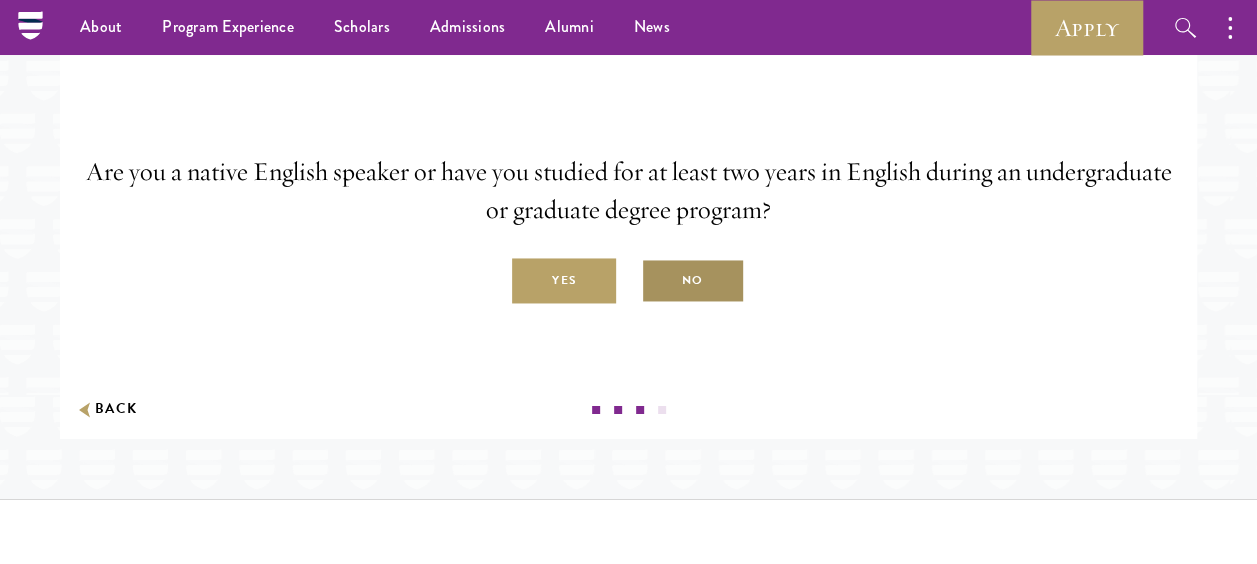click on "No" at bounding box center (693, 281) 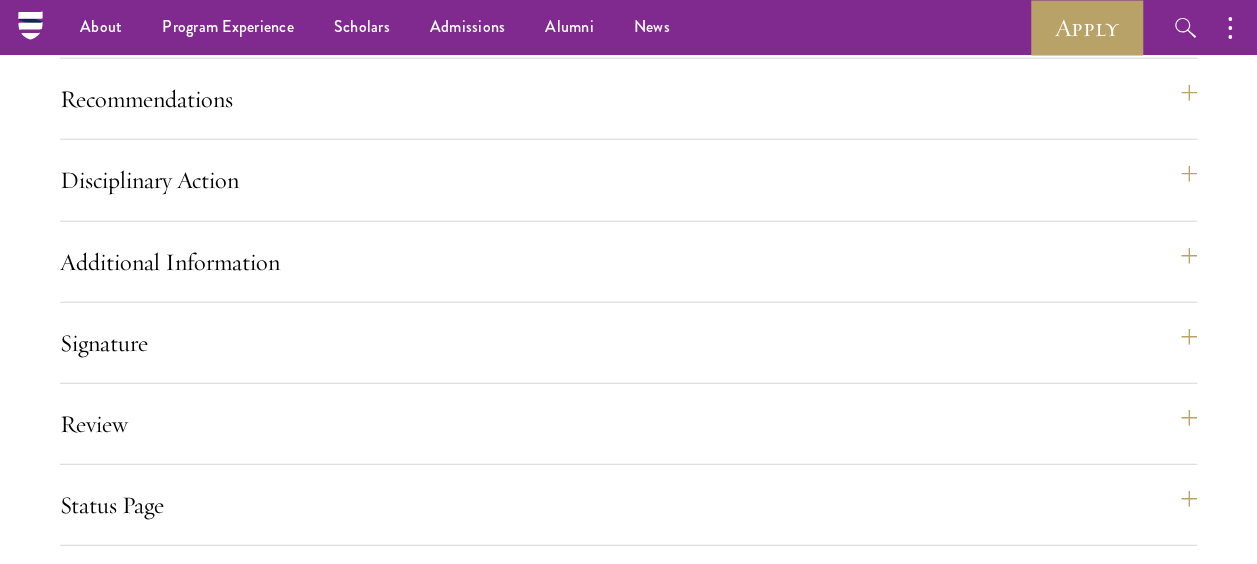 scroll, scrollTop: 2430, scrollLeft: 0, axis: vertical 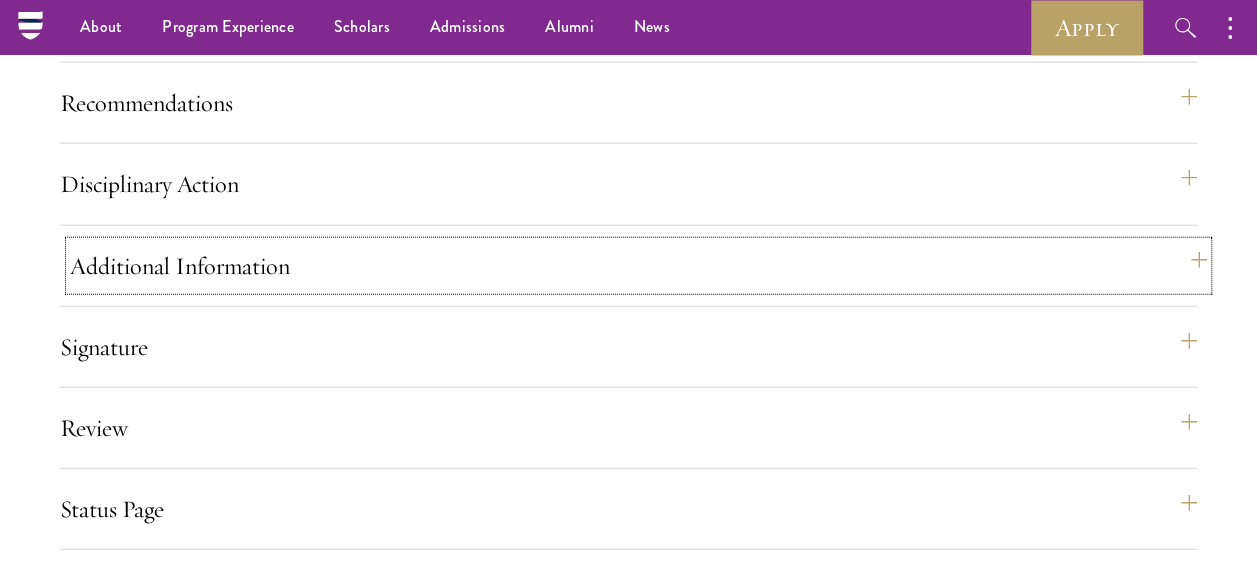 click on "Additional Information" at bounding box center [638, 266] 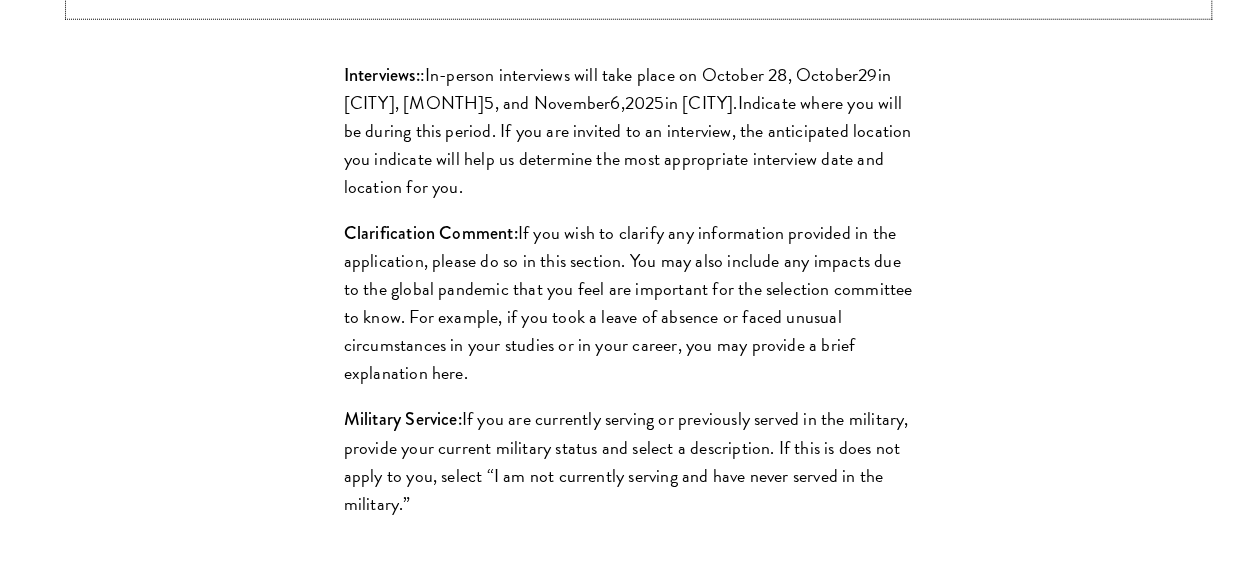 scroll, scrollTop: 2719, scrollLeft: 0, axis: vertical 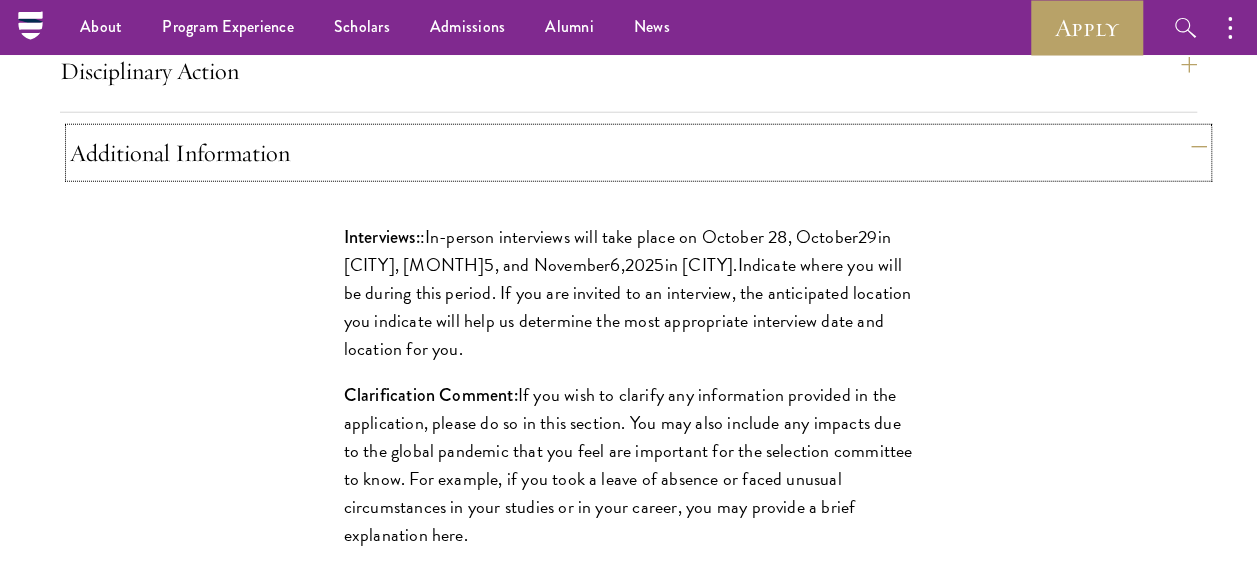 click on "Additional Information" at bounding box center [638, 153] 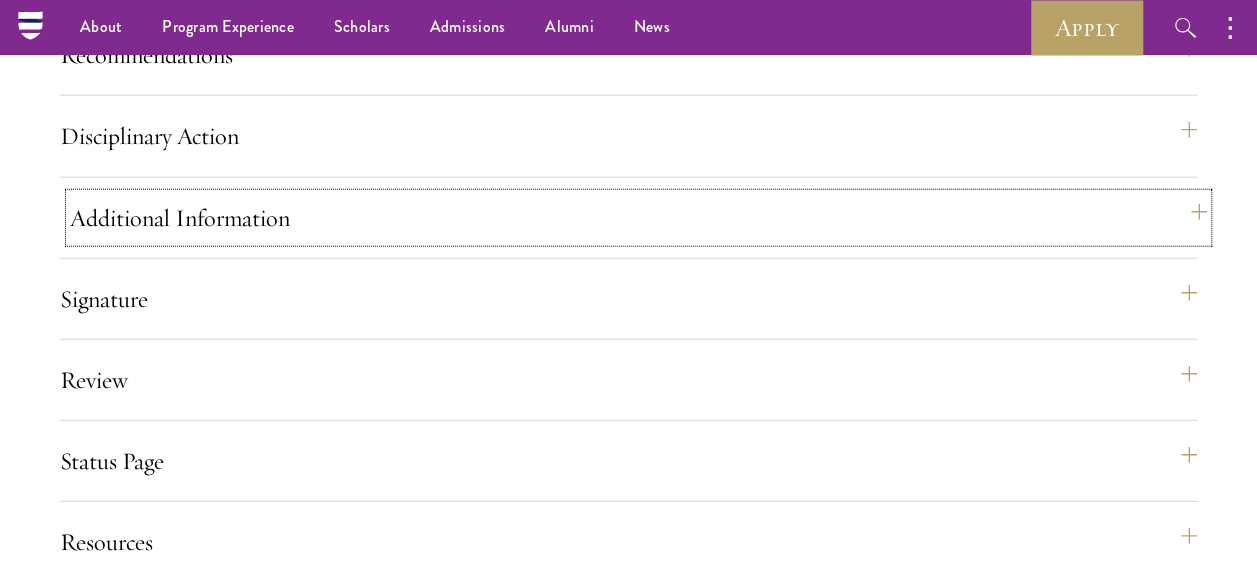 scroll, scrollTop: 2405, scrollLeft: 0, axis: vertical 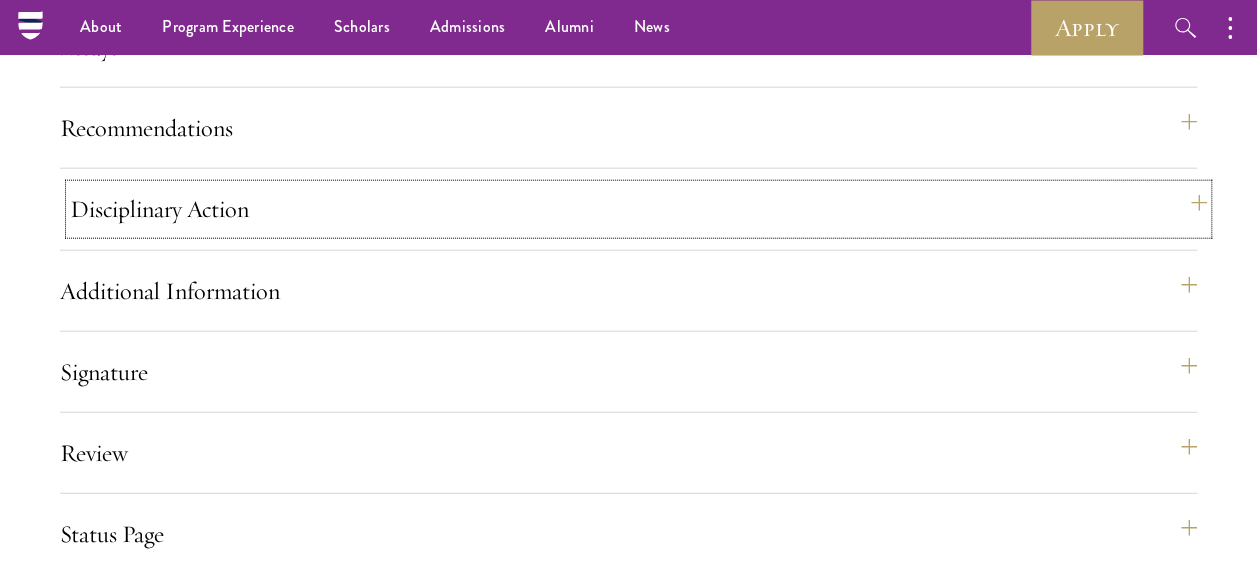 click on "Disciplinary Action" at bounding box center (638, 209) 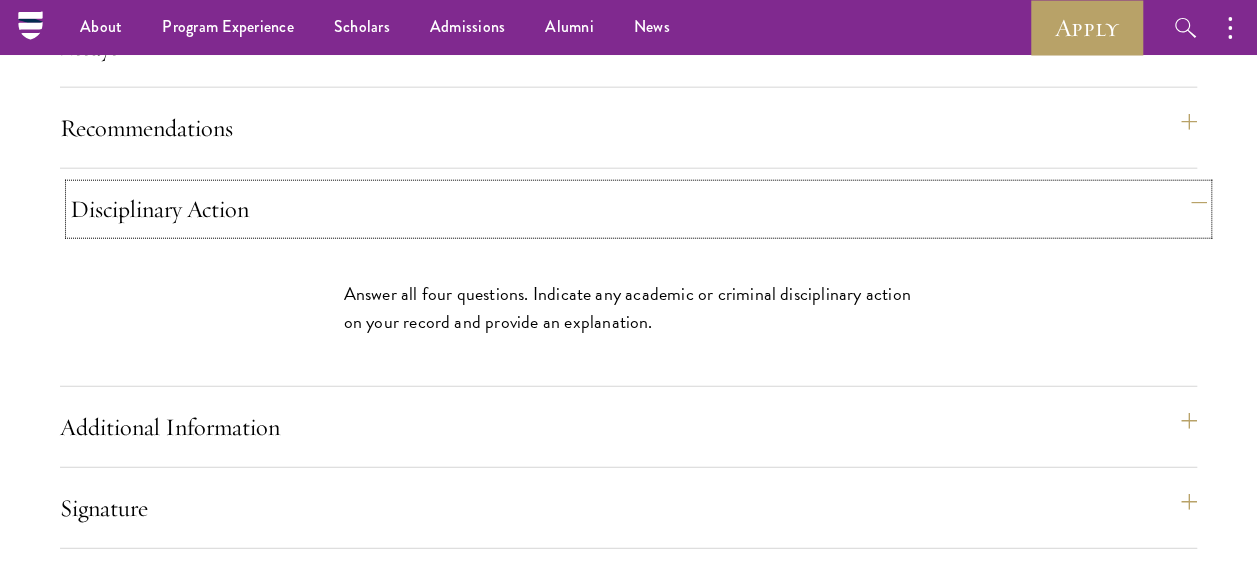 click on "Disciplinary Action" at bounding box center (638, 209) 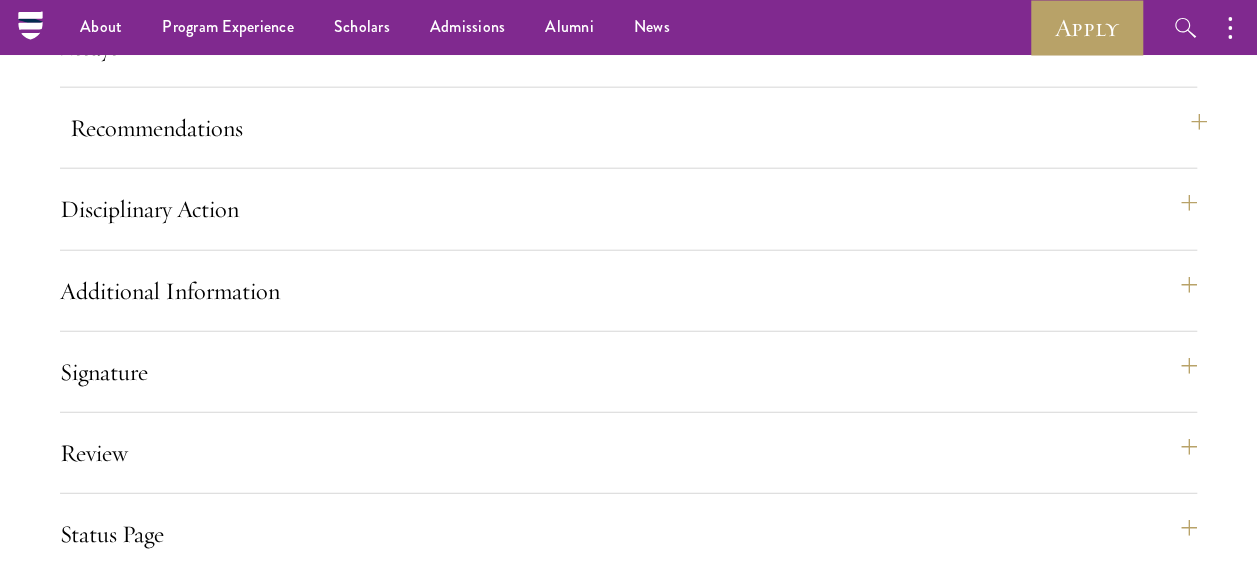 click on "Recommendations" at bounding box center [638, 128] 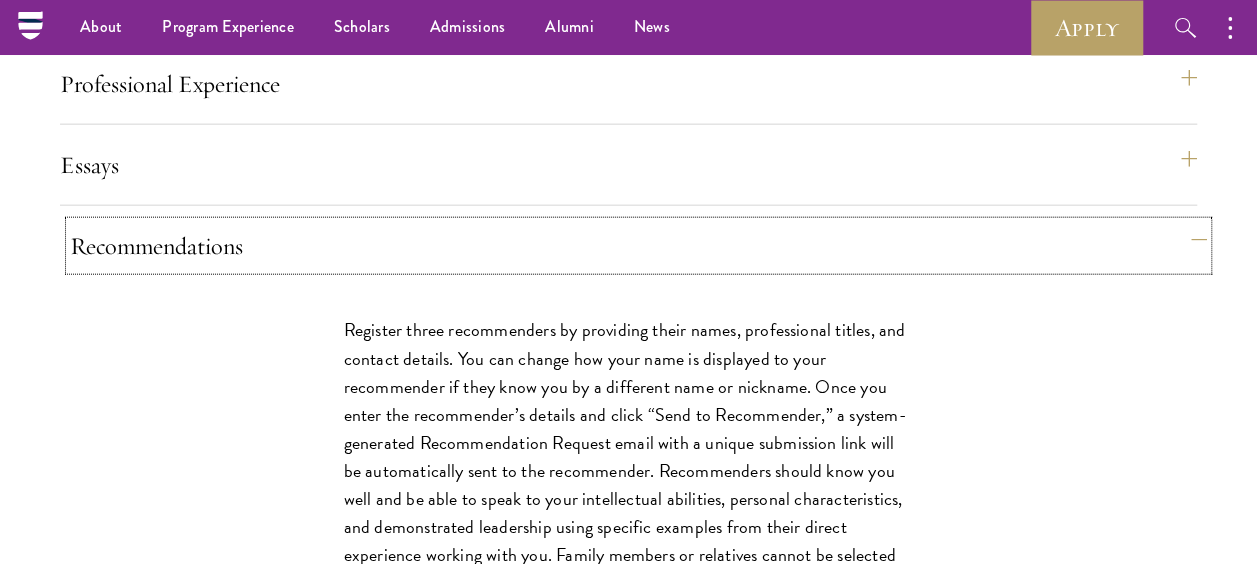 click on "Recommendations" at bounding box center [638, 246] 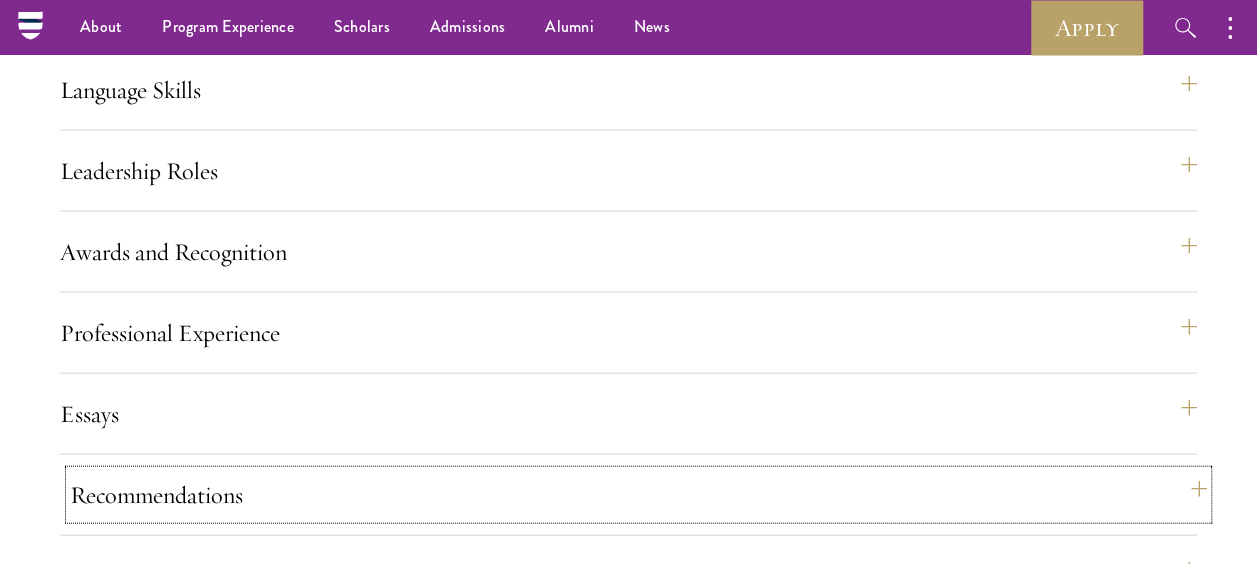 scroll, scrollTop: 2034, scrollLeft: 0, axis: vertical 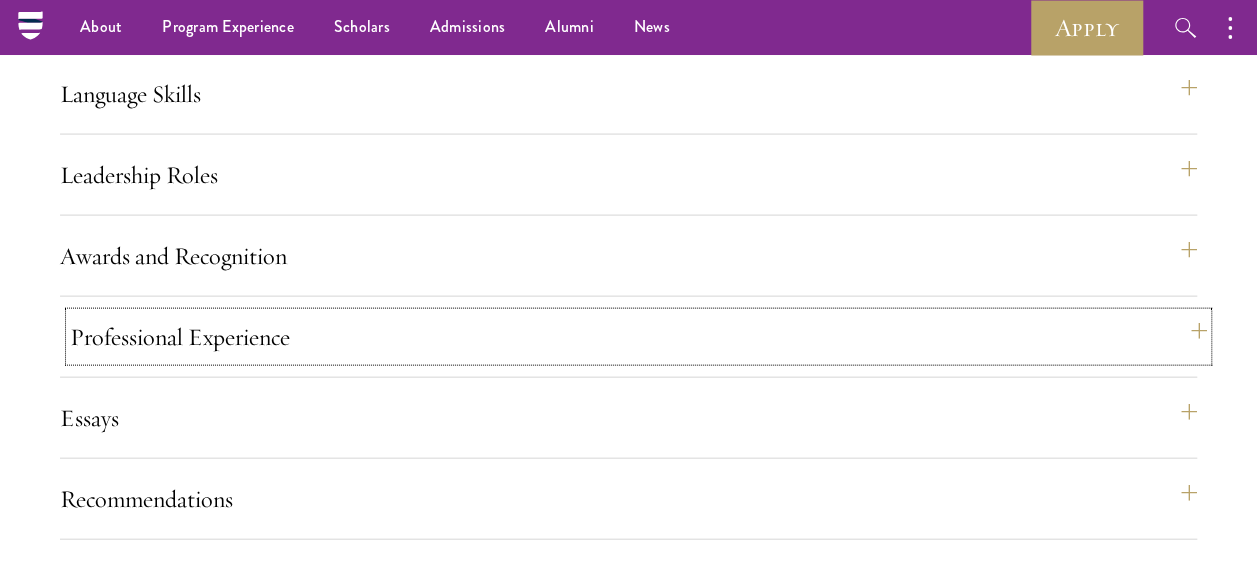 click on "Professional Experience" at bounding box center (638, 337) 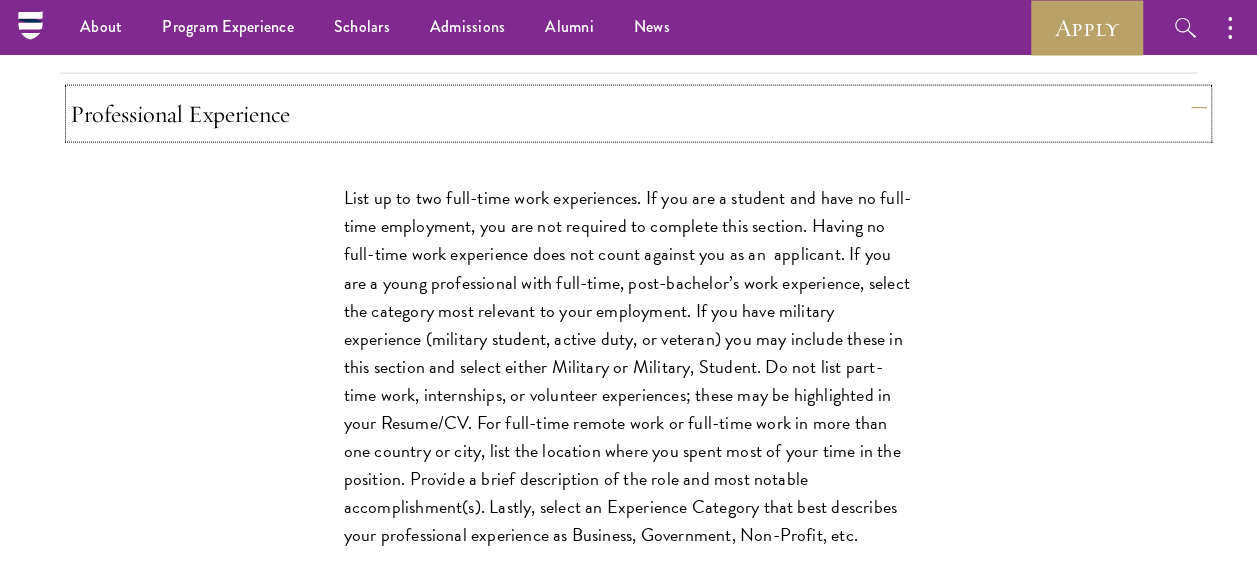 scroll, scrollTop: 2202, scrollLeft: 0, axis: vertical 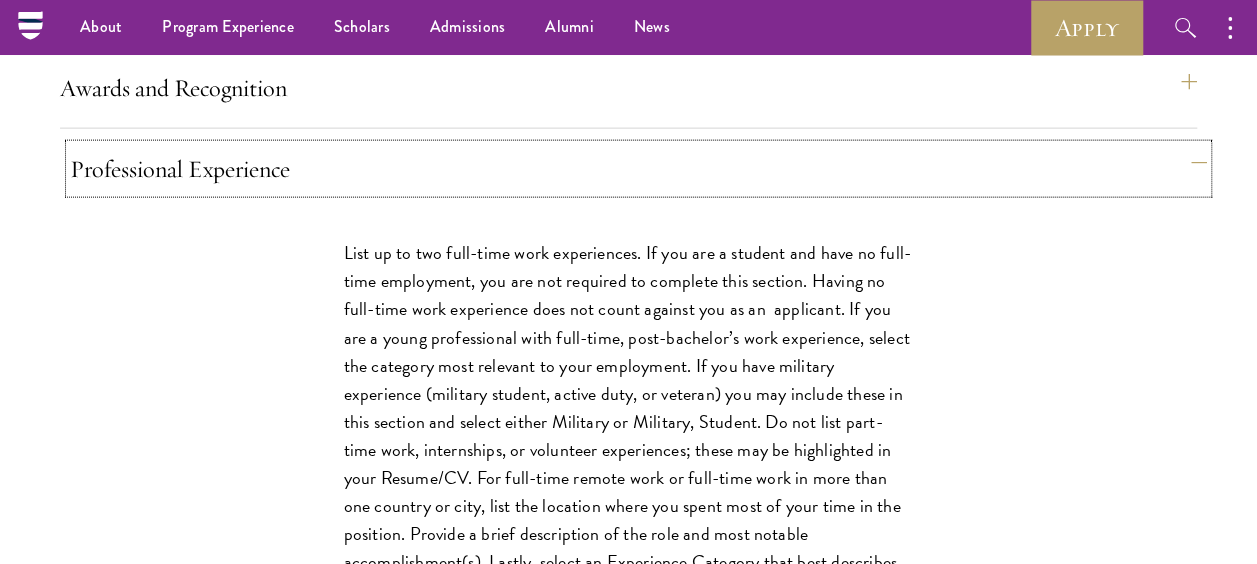 click on "Professional Experience" at bounding box center [638, 169] 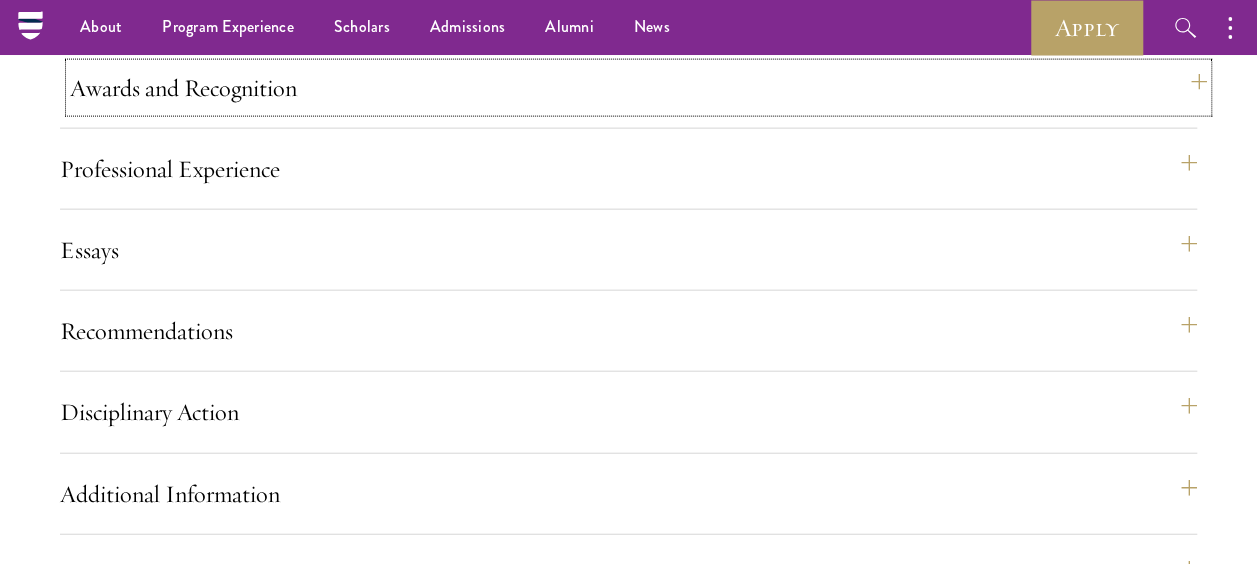 click on "Awards and Recognition" at bounding box center (638, 88) 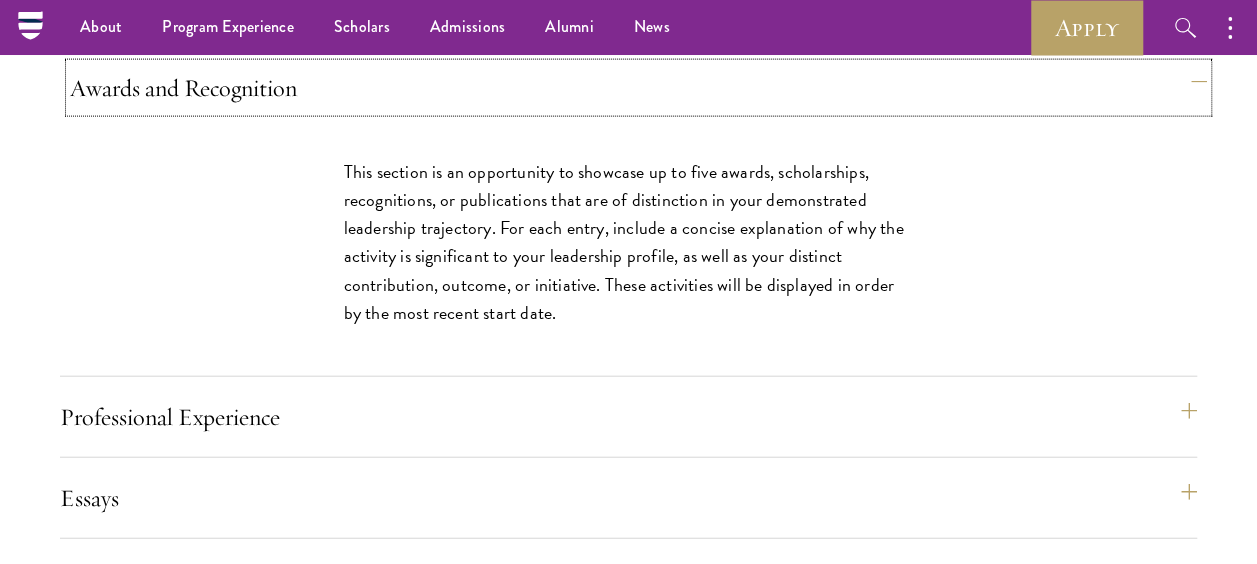 click on "Awards and Recognition" at bounding box center [638, 88] 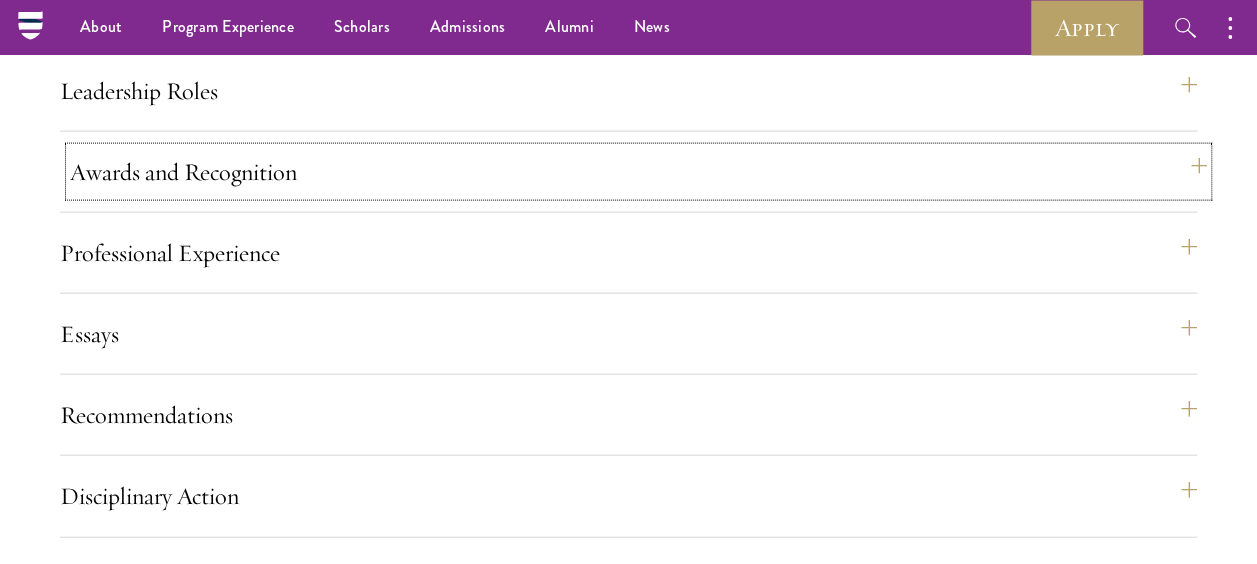 scroll, scrollTop: 2064, scrollLeft: 0, axis: vertical 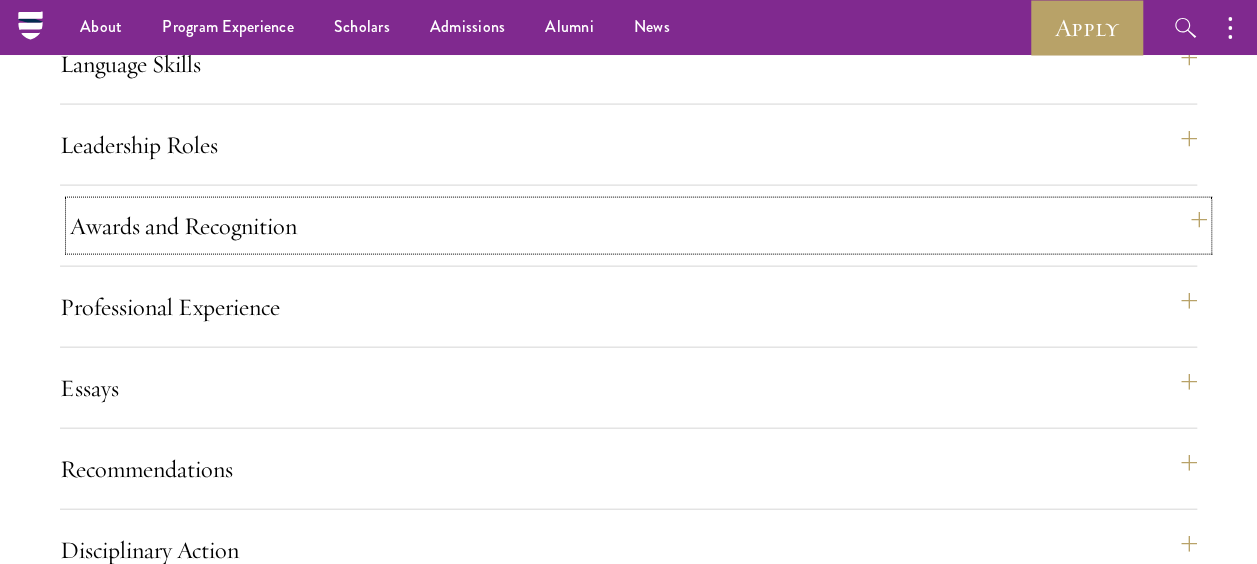 click on "Awards and Recognition" at bounding box center (638, 226) 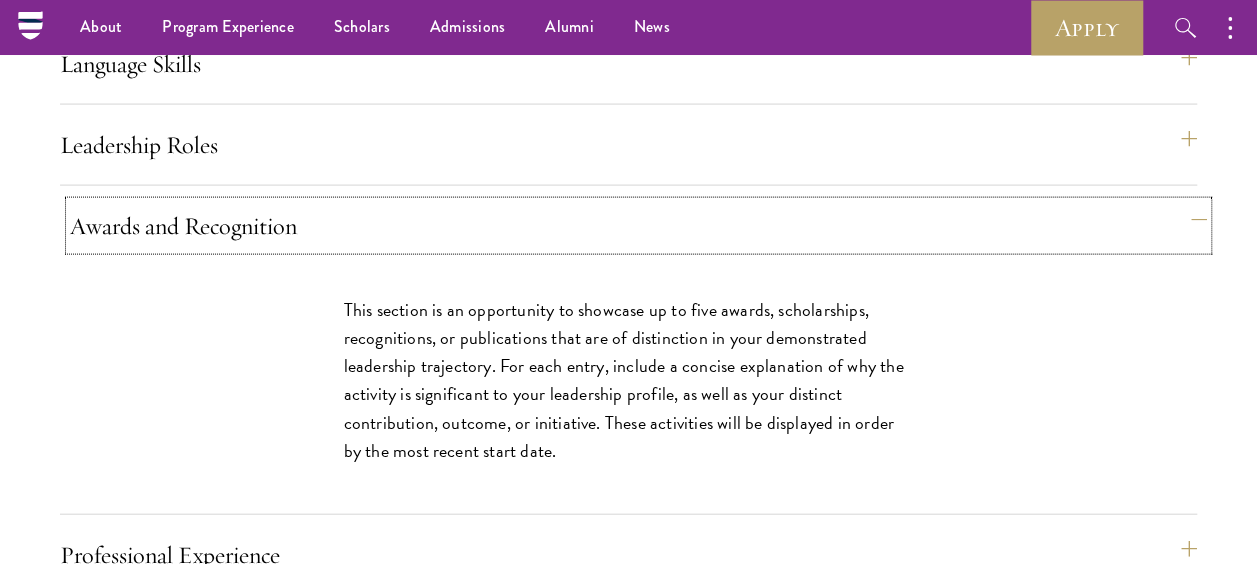 click on "Awards and Recognition" at bounding box center (638, 226) 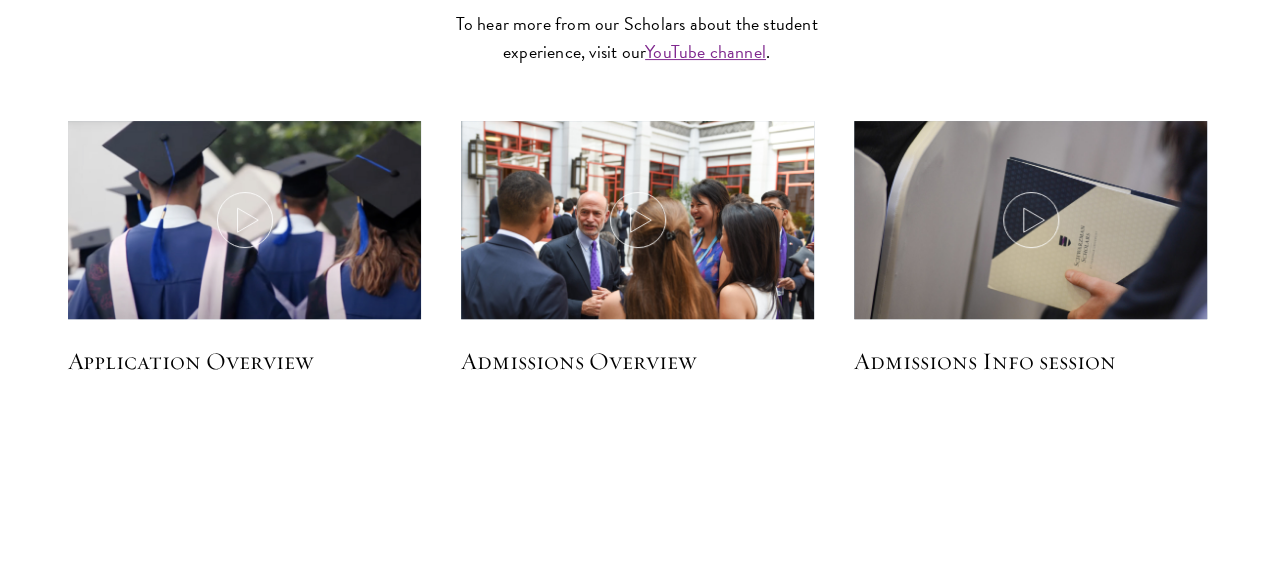 scroll, scrollTop: 4018, scrollLeft: 0, axis: vertical 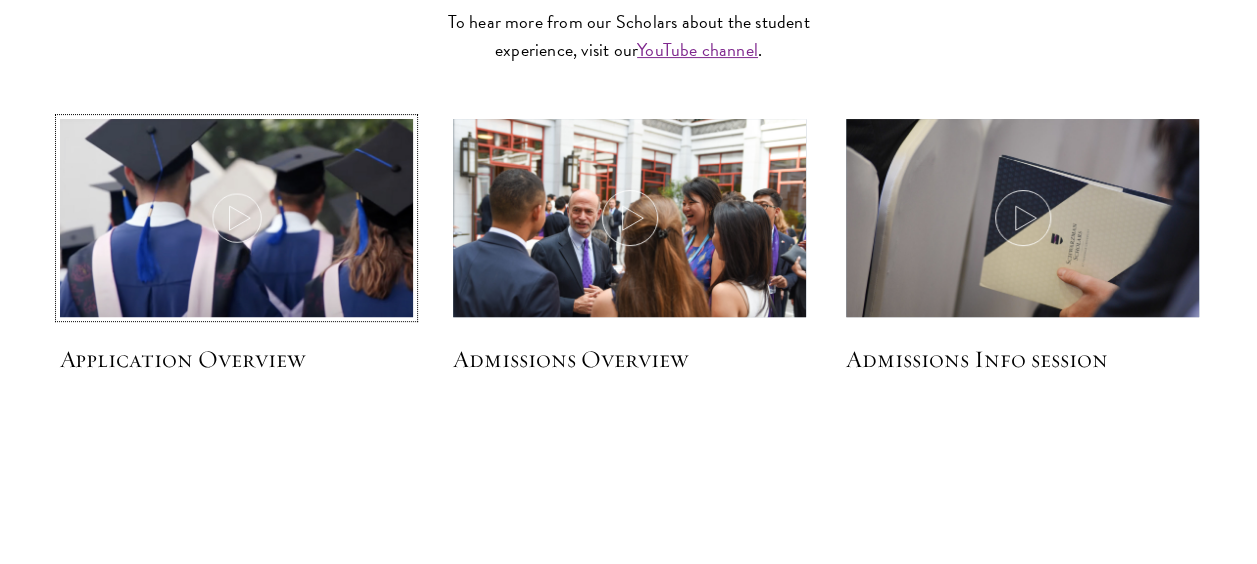 click 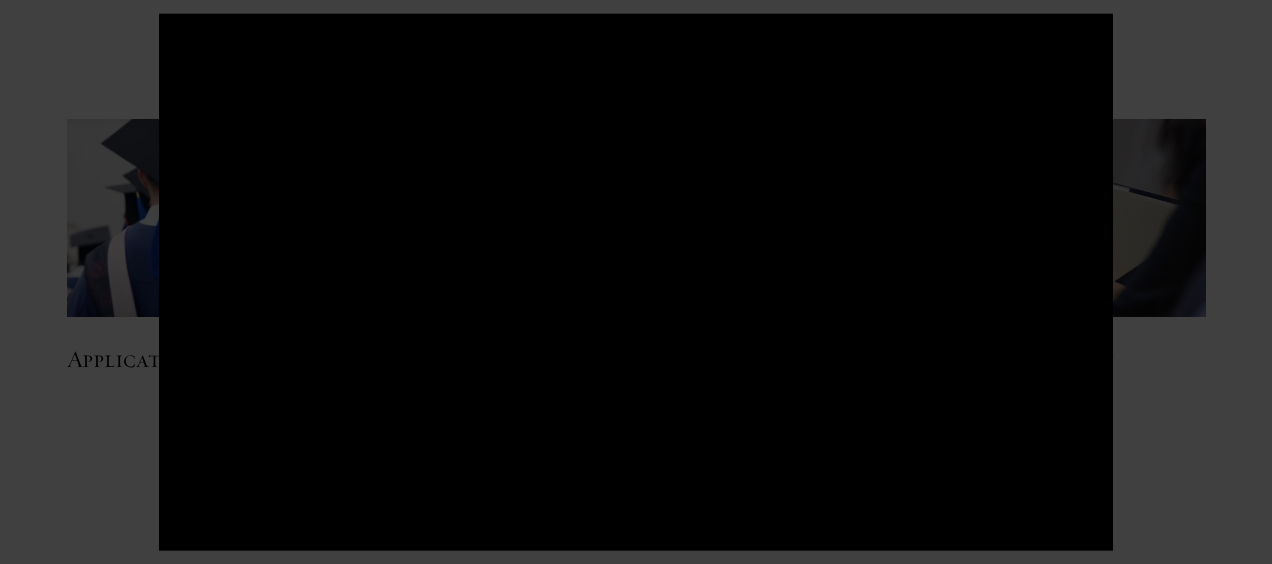 click at bounding box center [636, 282] 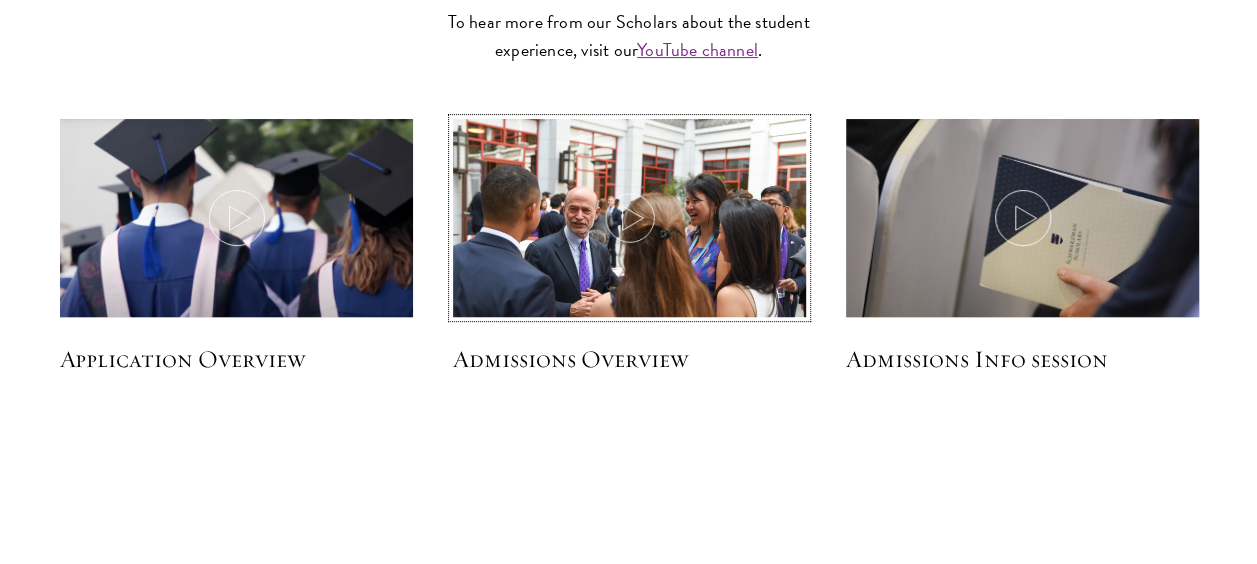 click 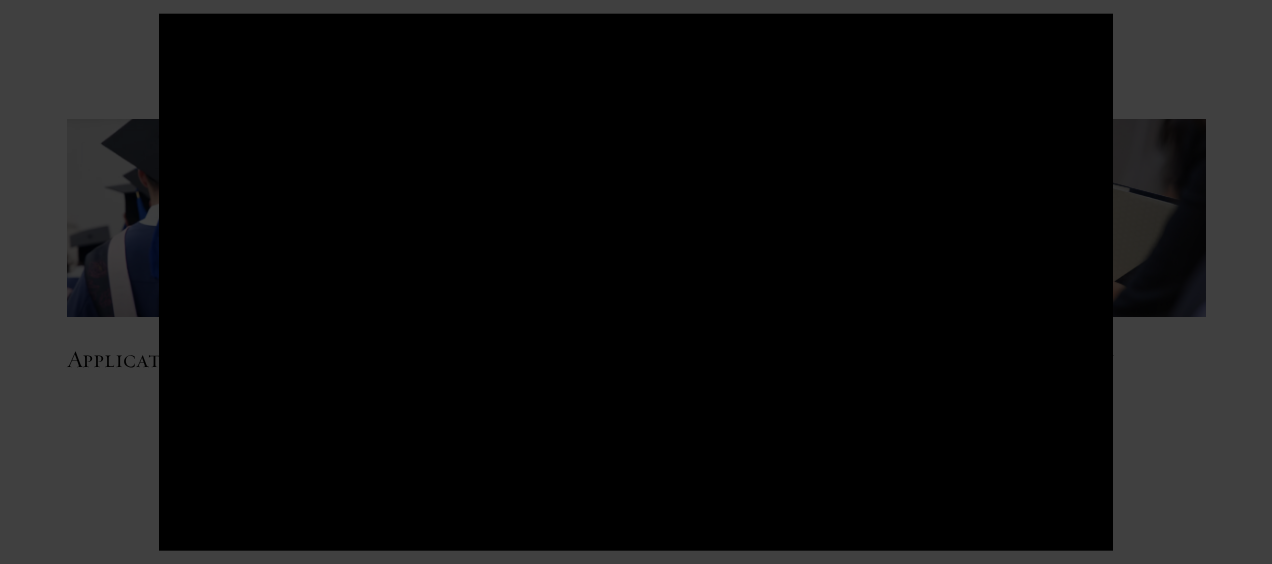click at bounding box center (636, 282) 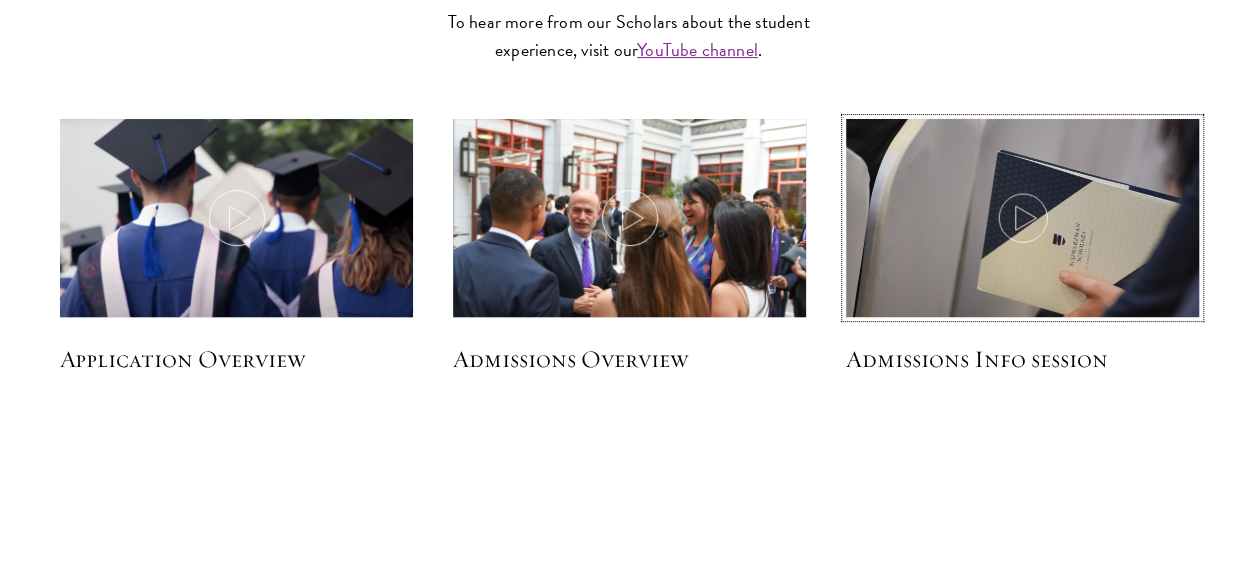 click 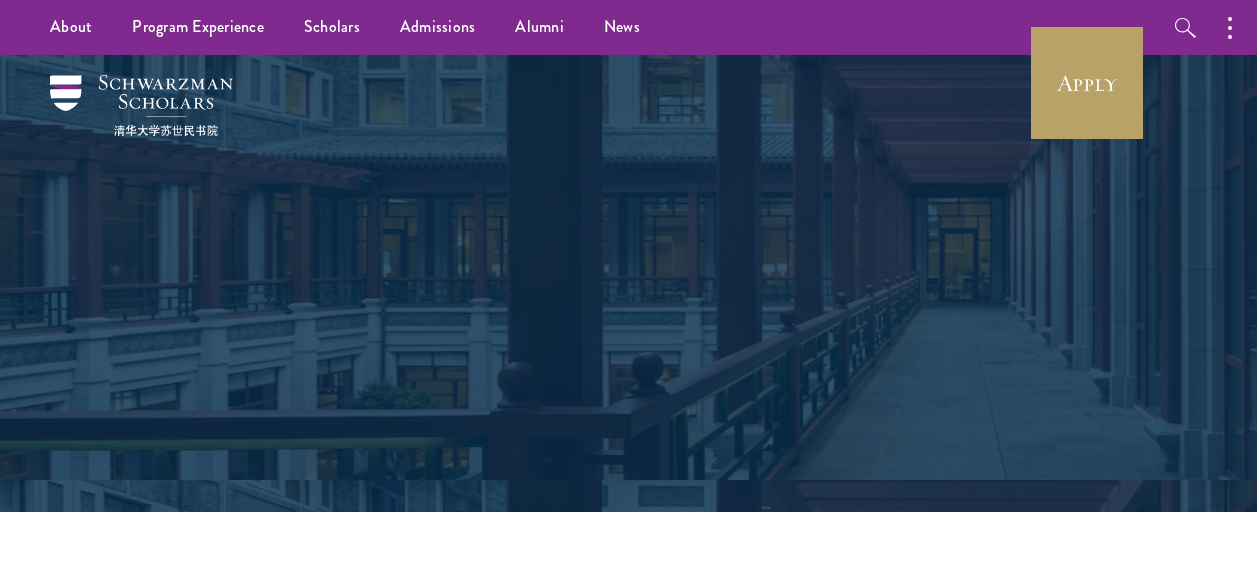 scroll, scrollTop: 0, scrollLeft: 0, axis: both 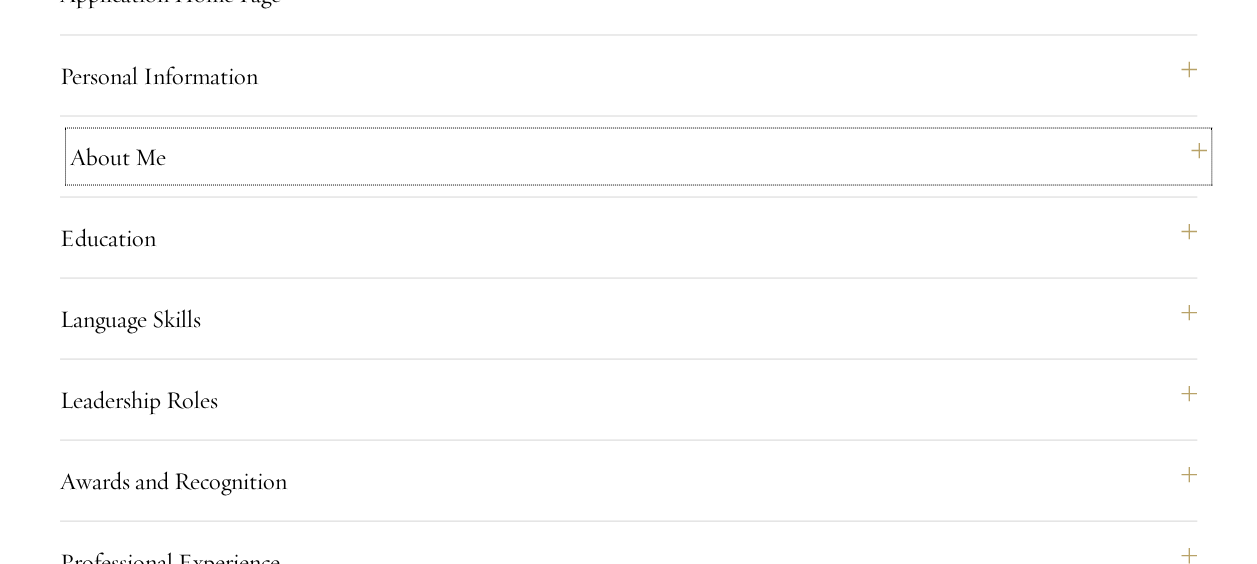 click on "About Me" at bounding box center [638, 156] 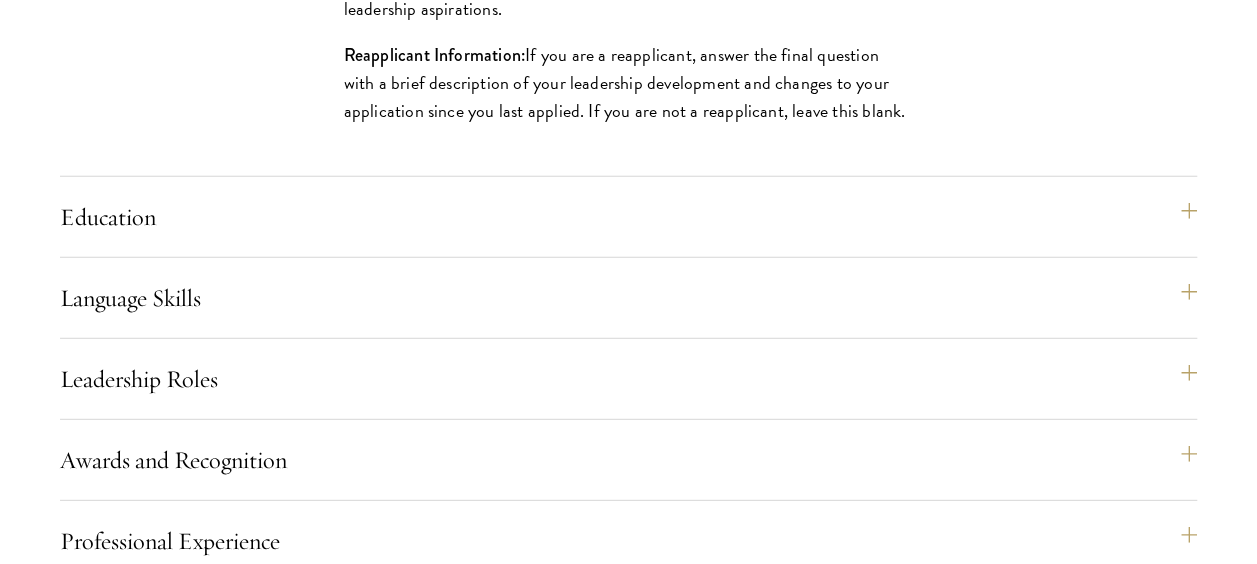 scroll, scrollTop: 2632, scrollLeft: 0, axis: vertical 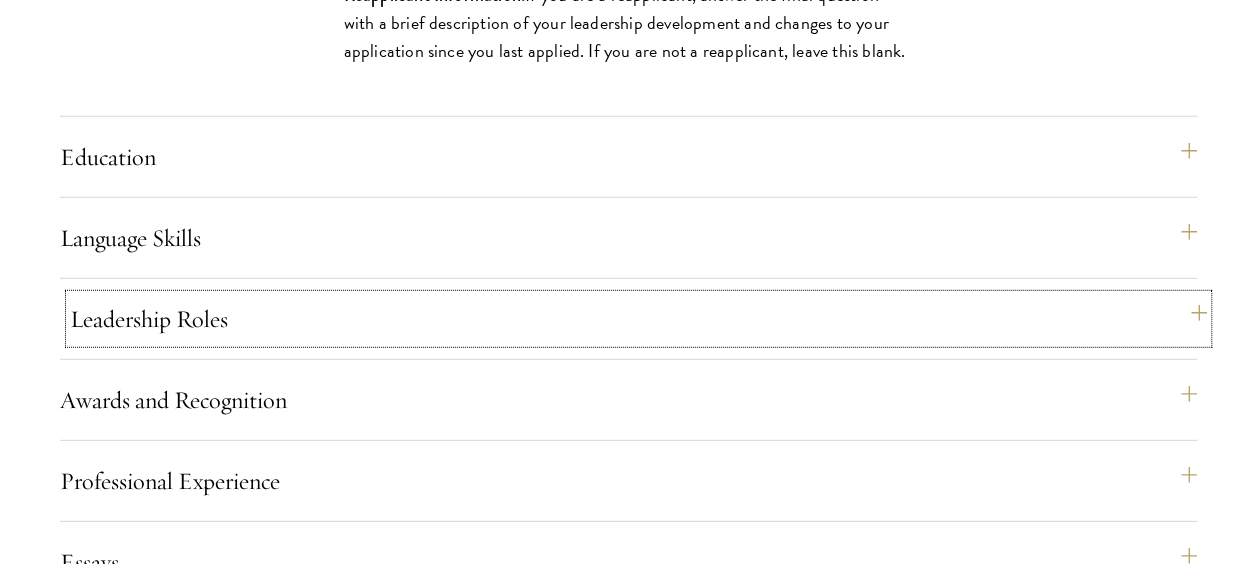 click on "Leadership Roles" at bounding box center (638, 319) 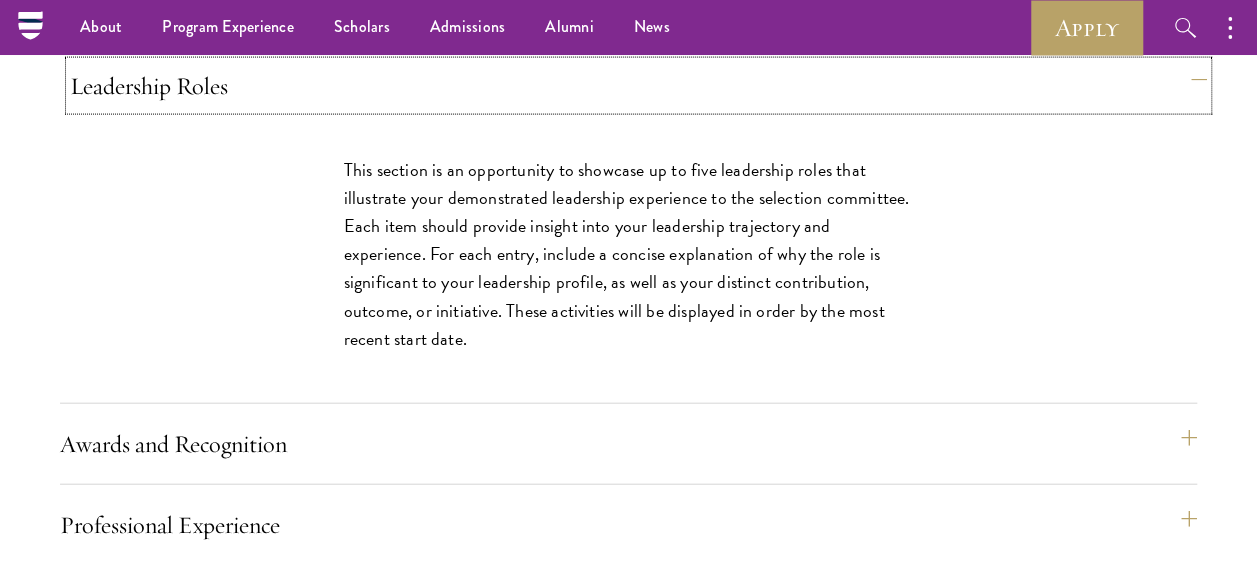 scroll, scrollTop: 2114, scrollLeft: 0, axis: vertical 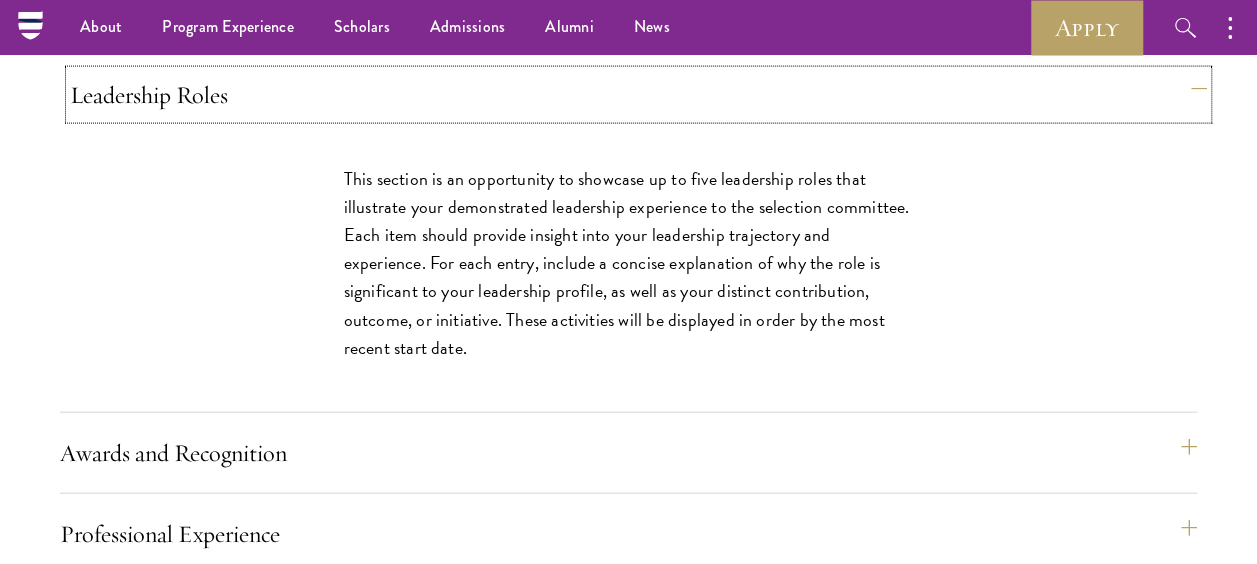 click on "Leadership Roles" at bounding box center (638, 95) 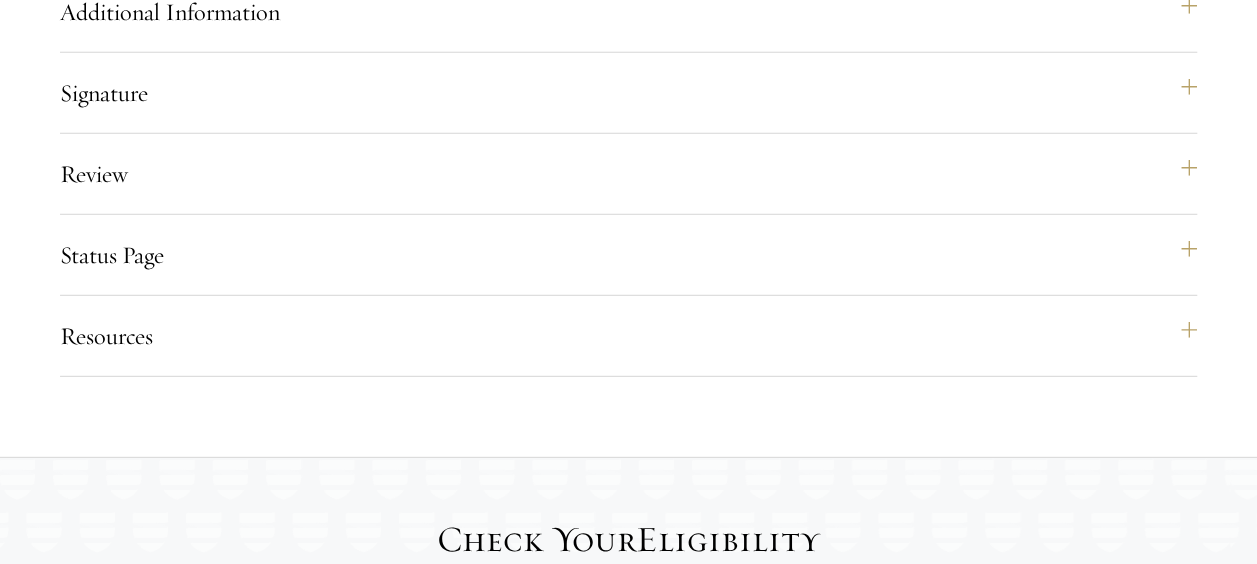scroll, scrollTop: 2684, scrollLeft: 0, axis: vertical 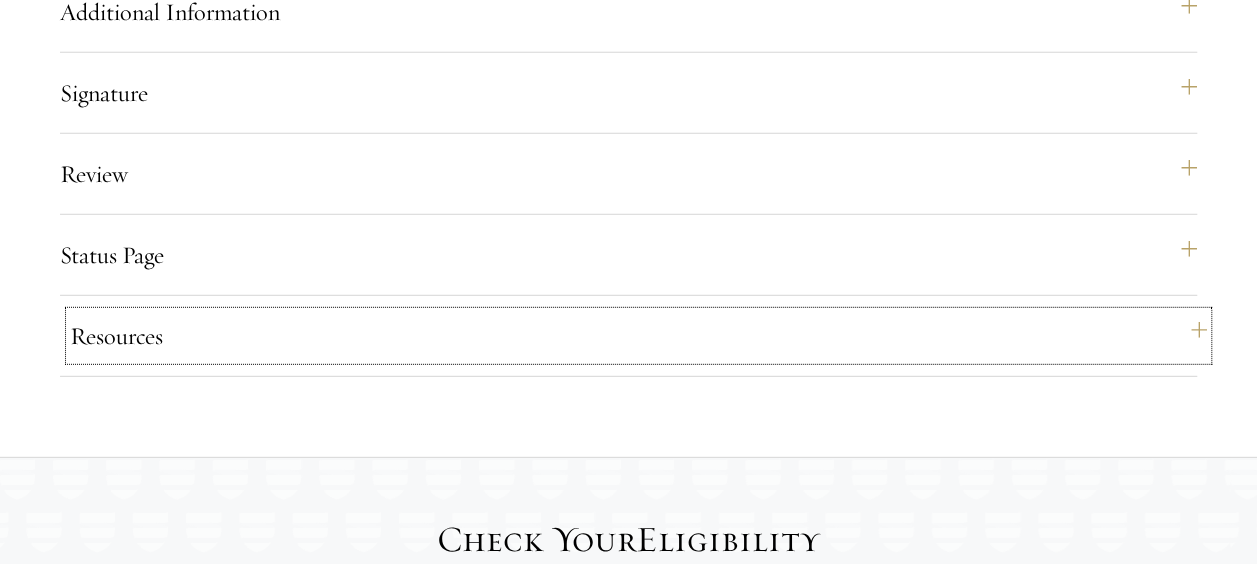 click on "Resources" at bounding box center [638, 336] 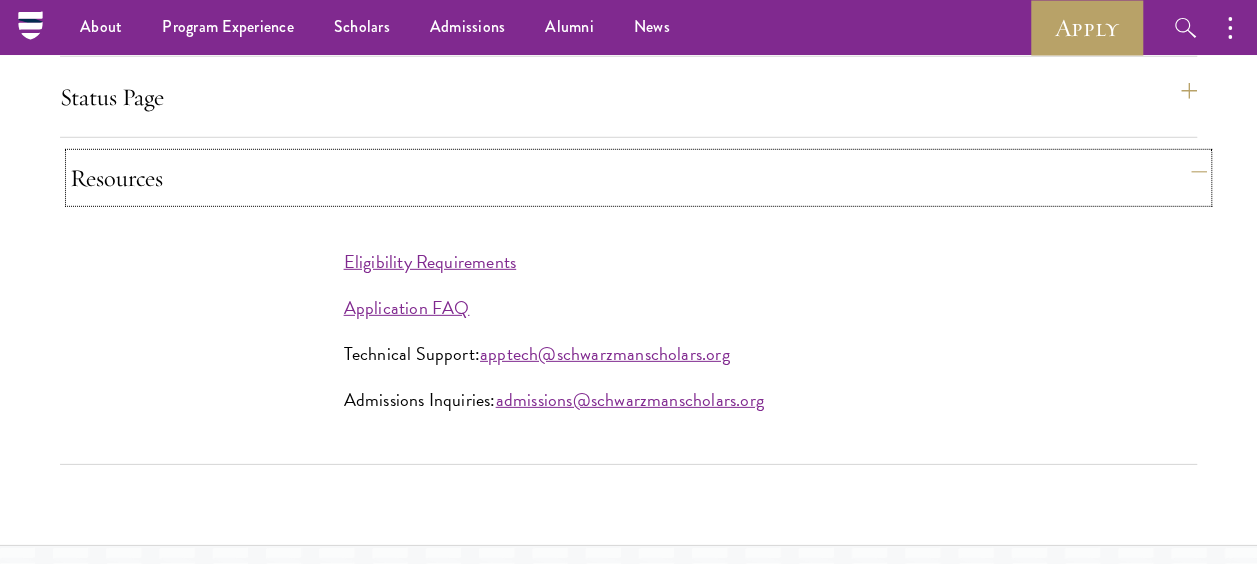 scroll, scrollTop: 2842, scrollLeft: 0, axis: vertical 